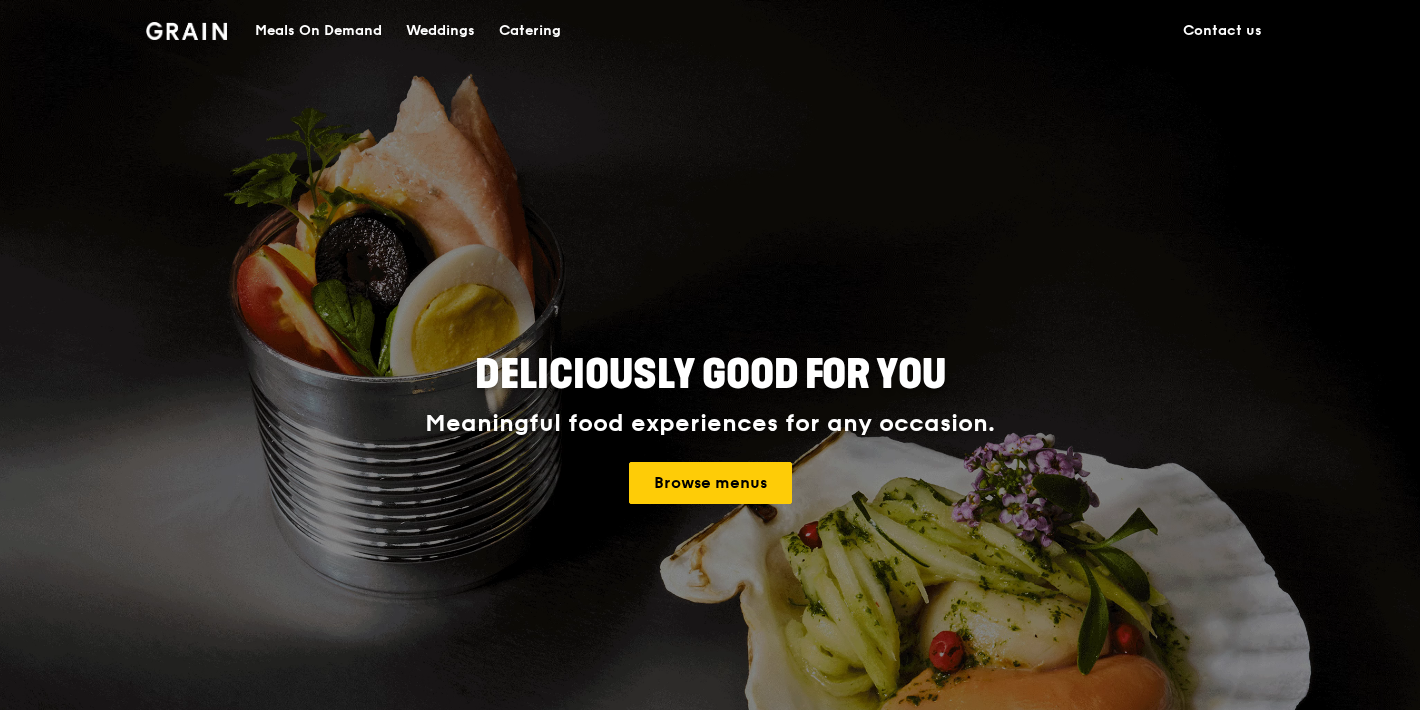 scroll, scrollTop: 0, scrollLeft: 0, axis: both 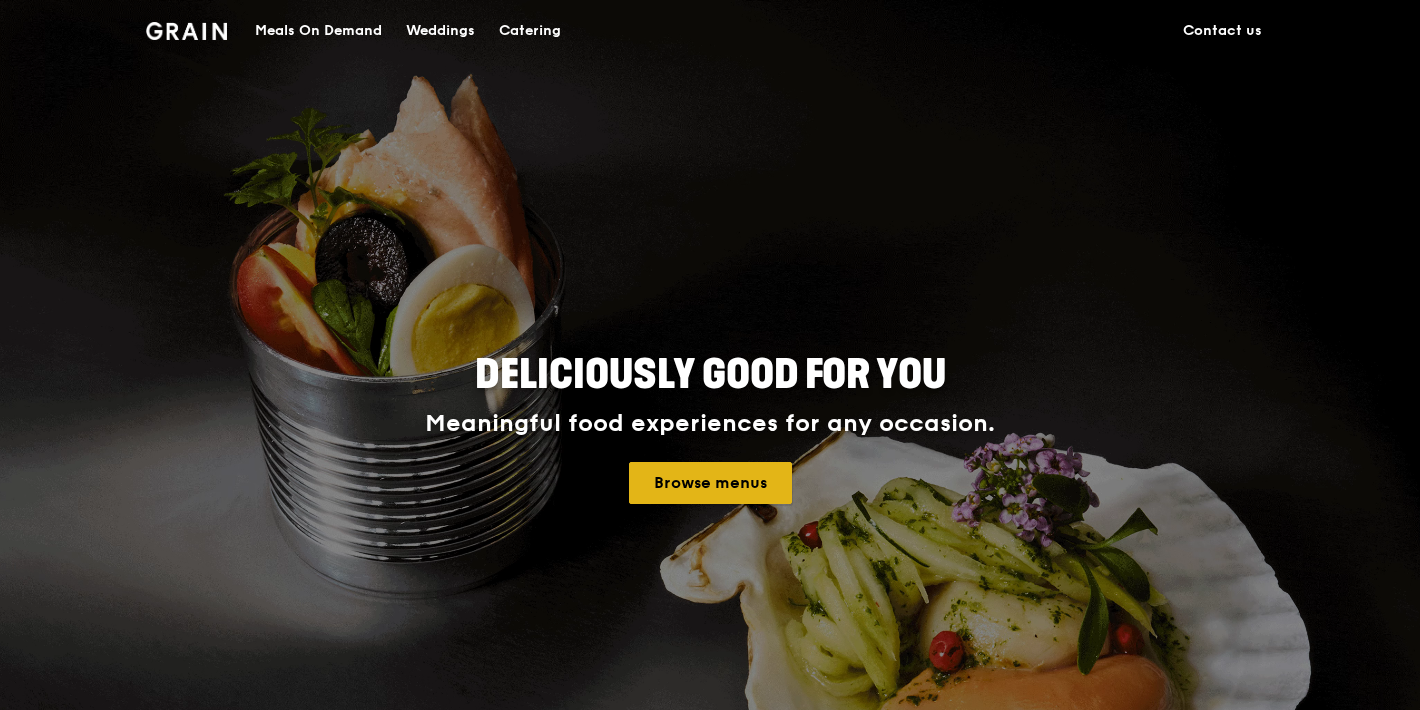 click on "Browse menus" at bounding box center (710, 483) 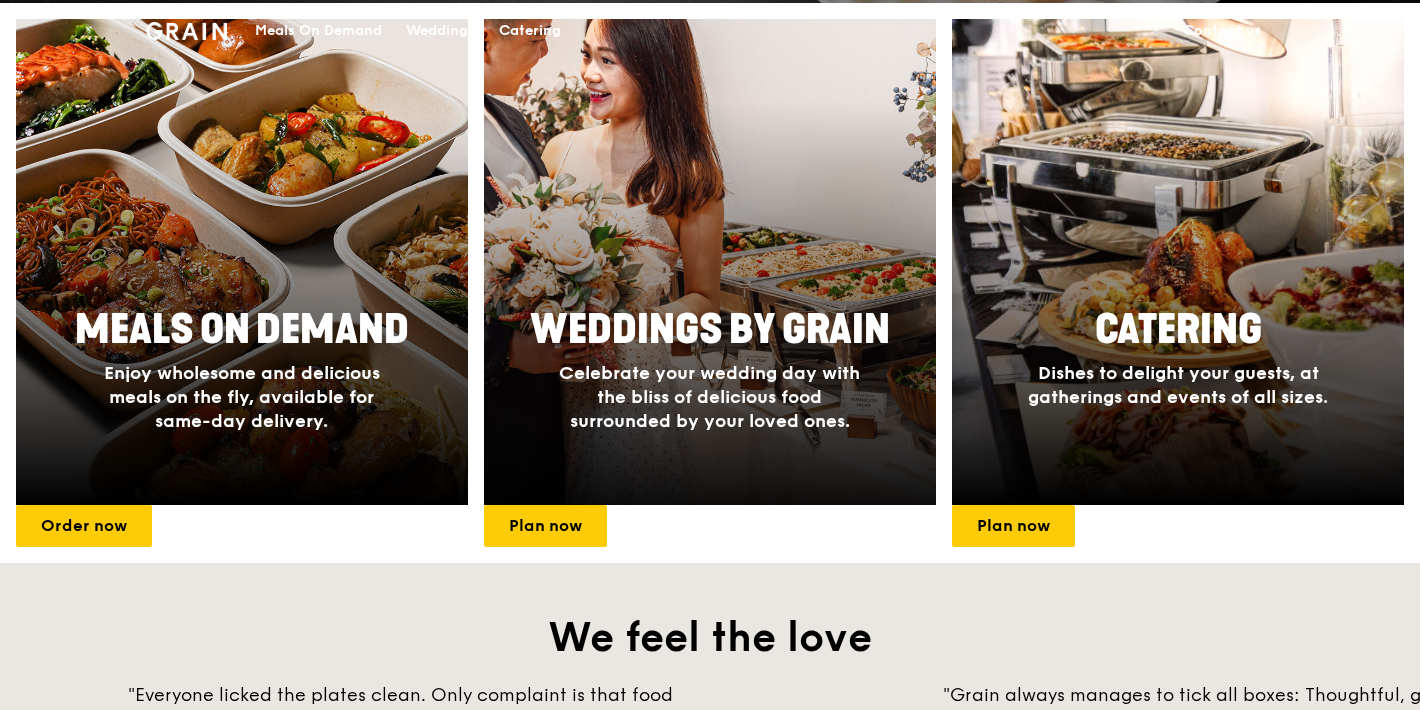 scroll, scrollTop: 801, scrollLeft: 0, axis: vertical 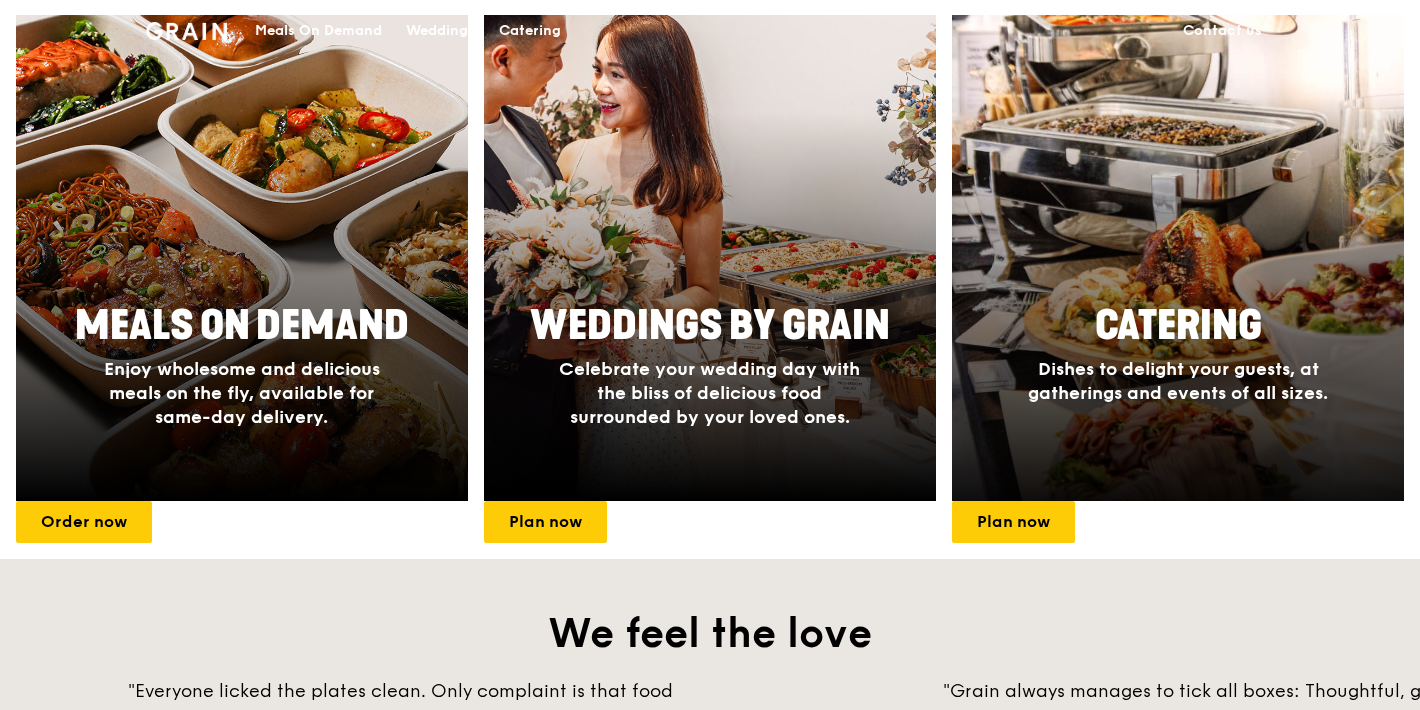 click at bounding box center (1177, 258) 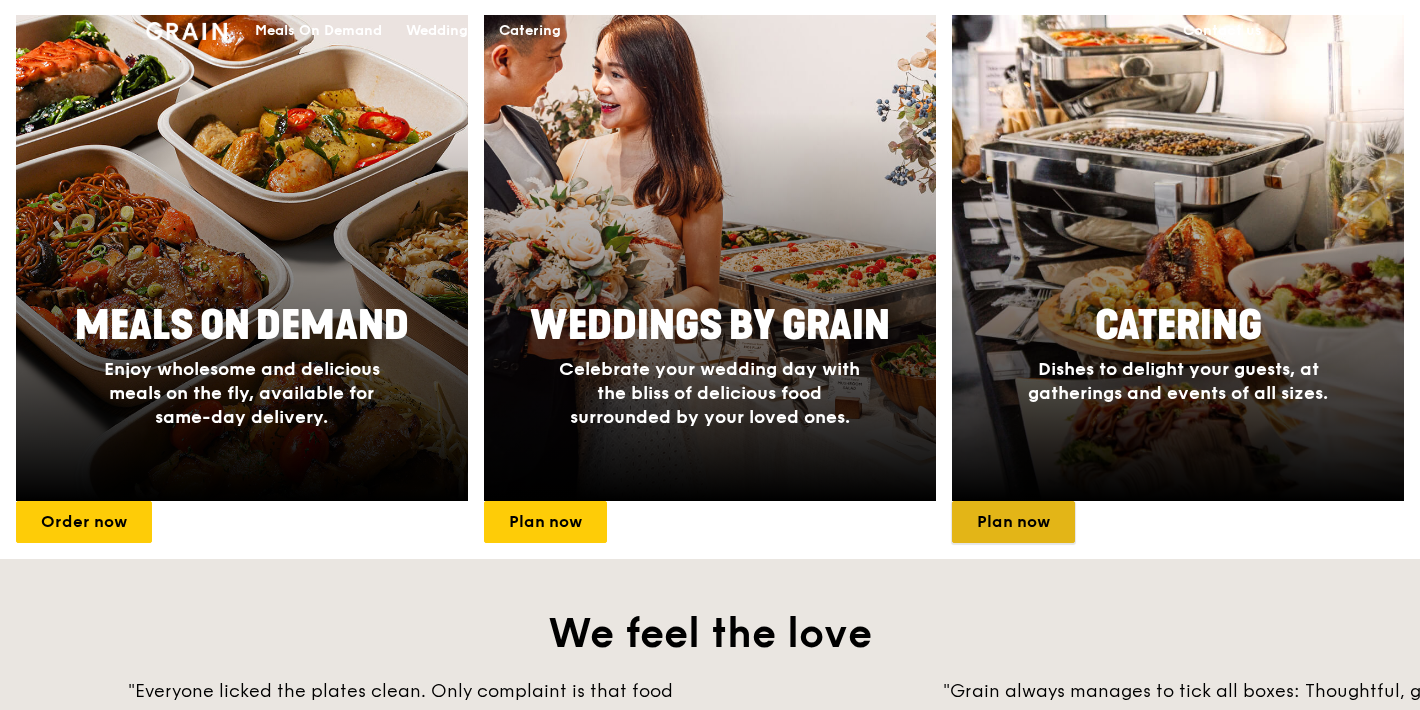 click on "Plan now" at bounding box center [1013, 522] 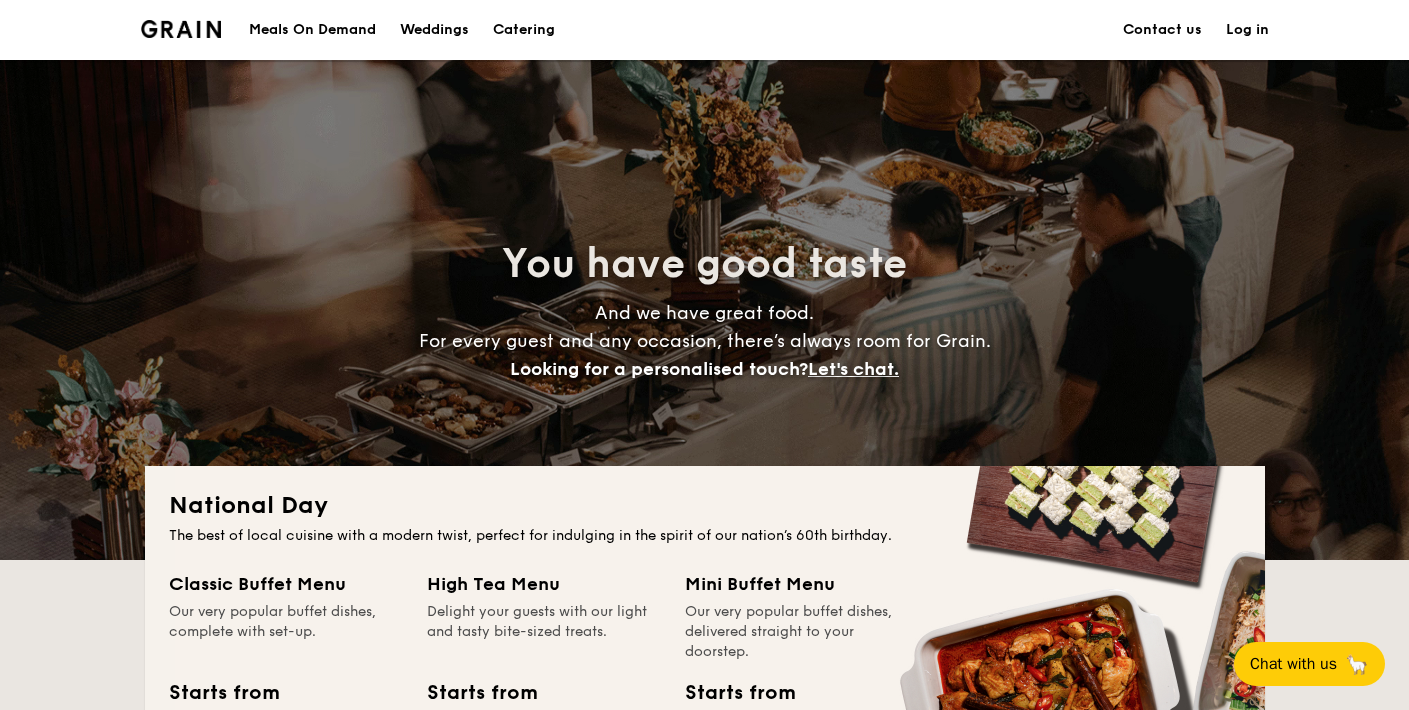scroll, scrollTop: 0, scrollLeft: 0, axis: both 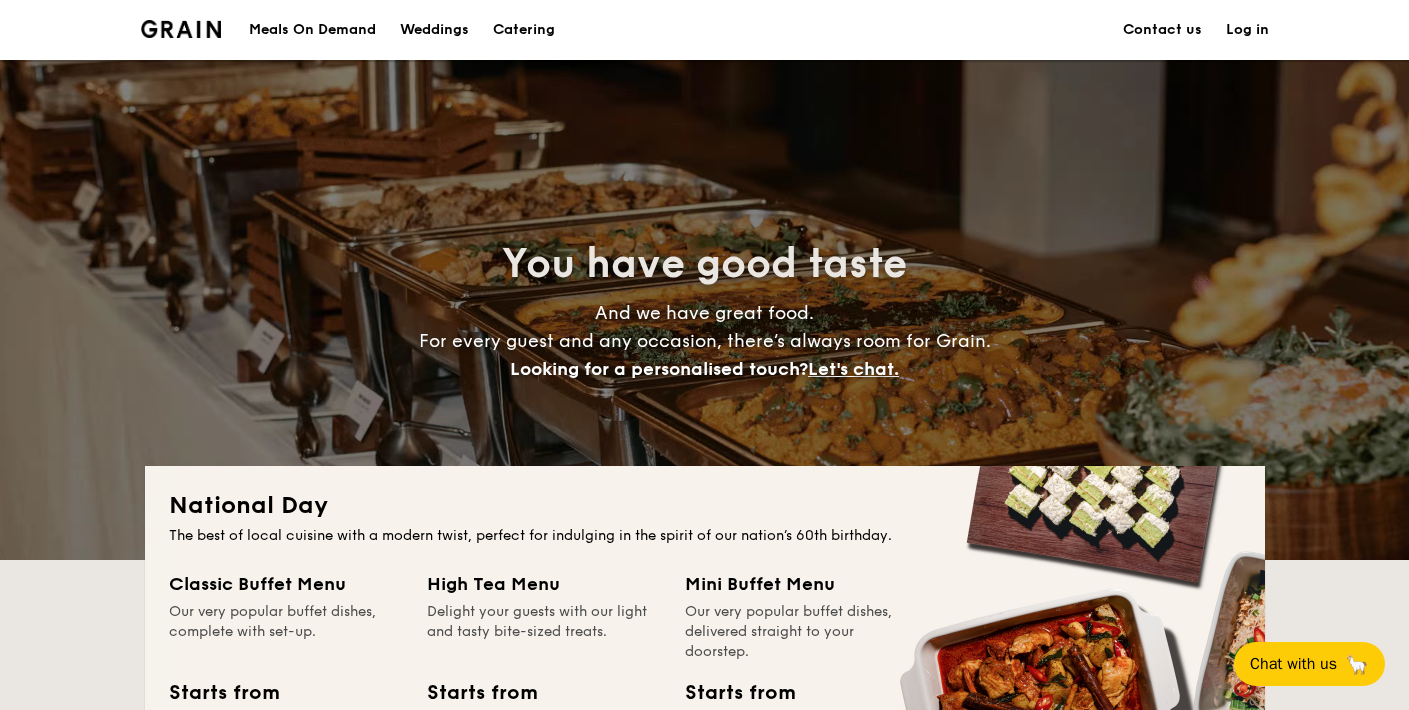 click on "Meals On Demand
Weddings
Catering
Contact us Log in" at bounding box center (705, 30) 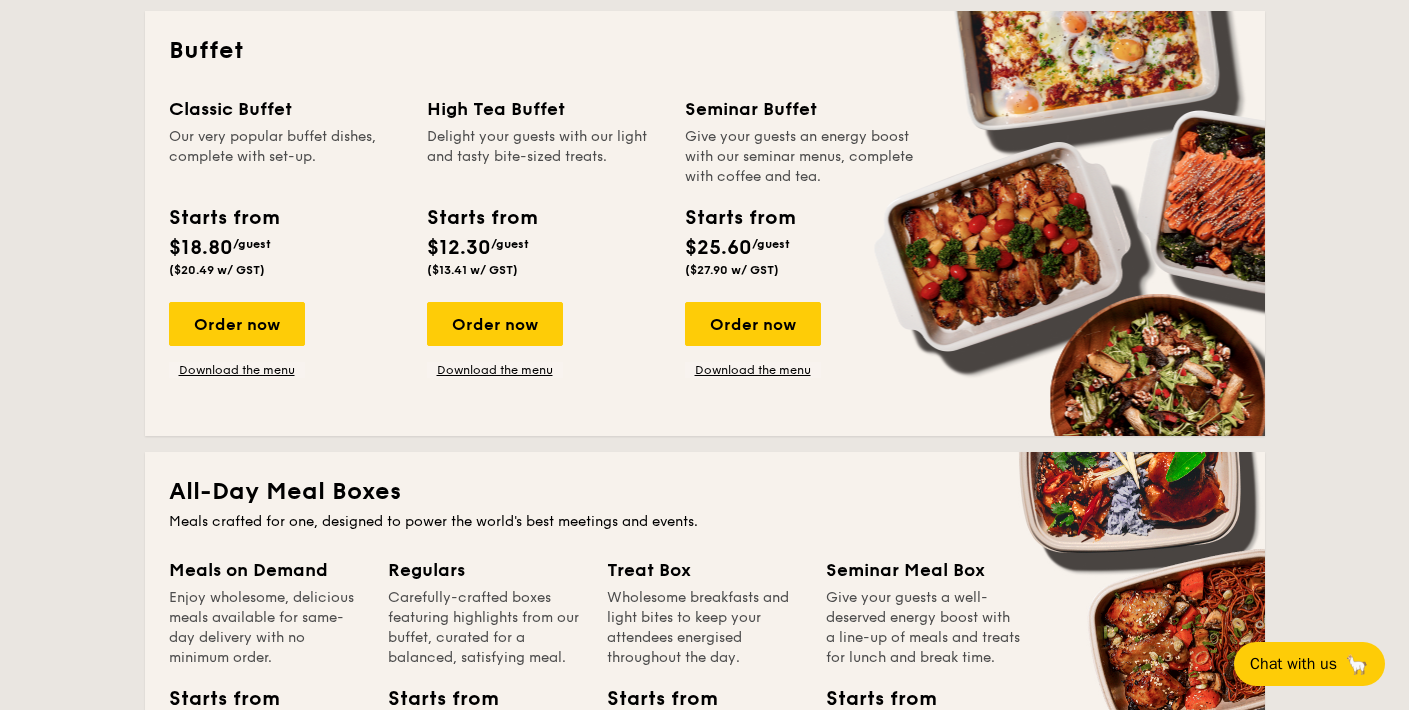 scroll, scrollTop: 899, scrollLeft: 0, axis: vertical 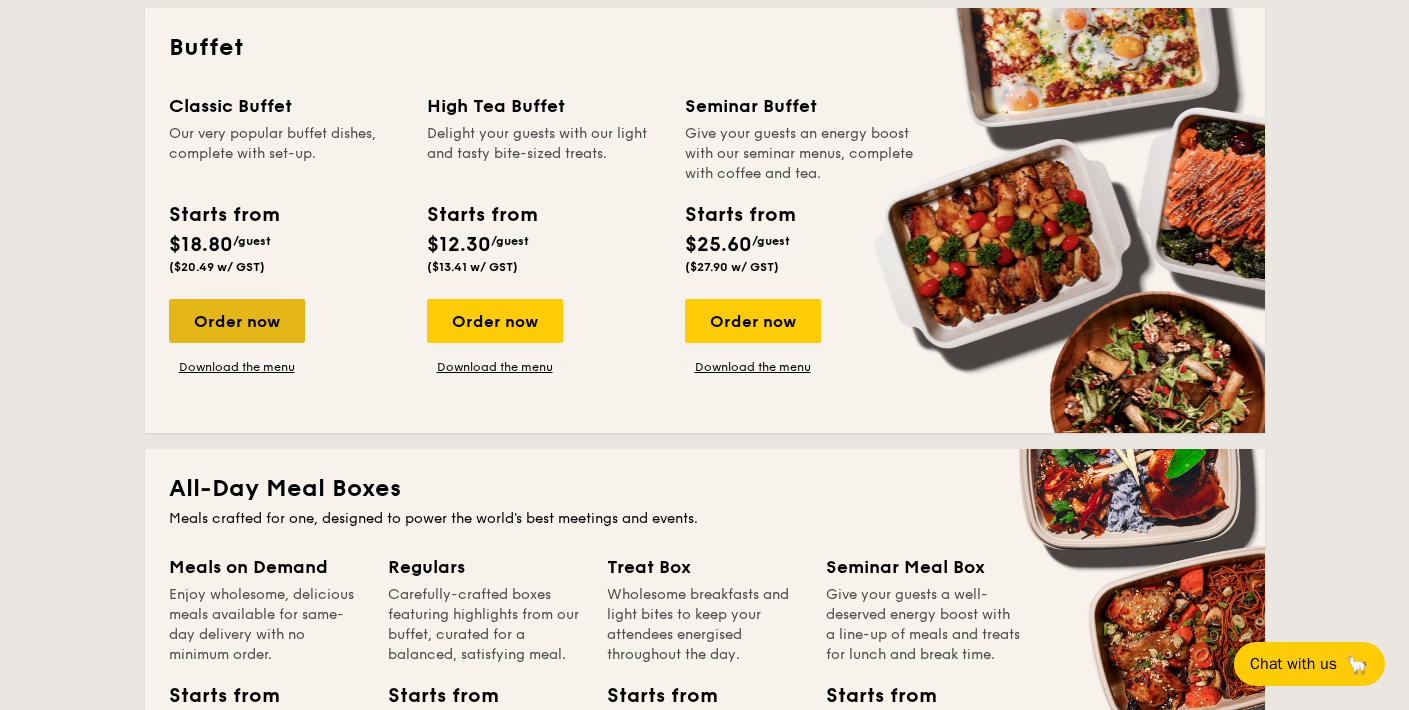 click on "Order now" at bounding box center [237, 321] 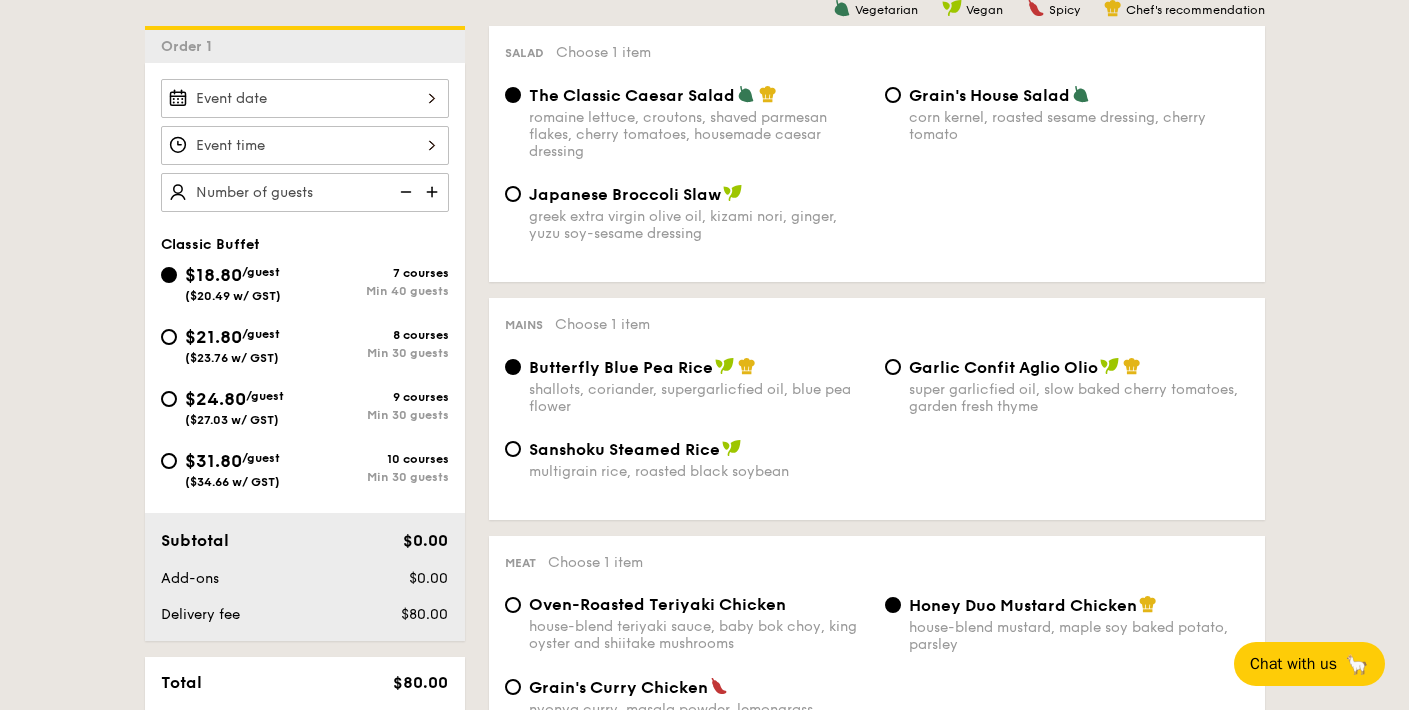 scroll, scrollTop: 0, scrollLeft: 0, axis: both 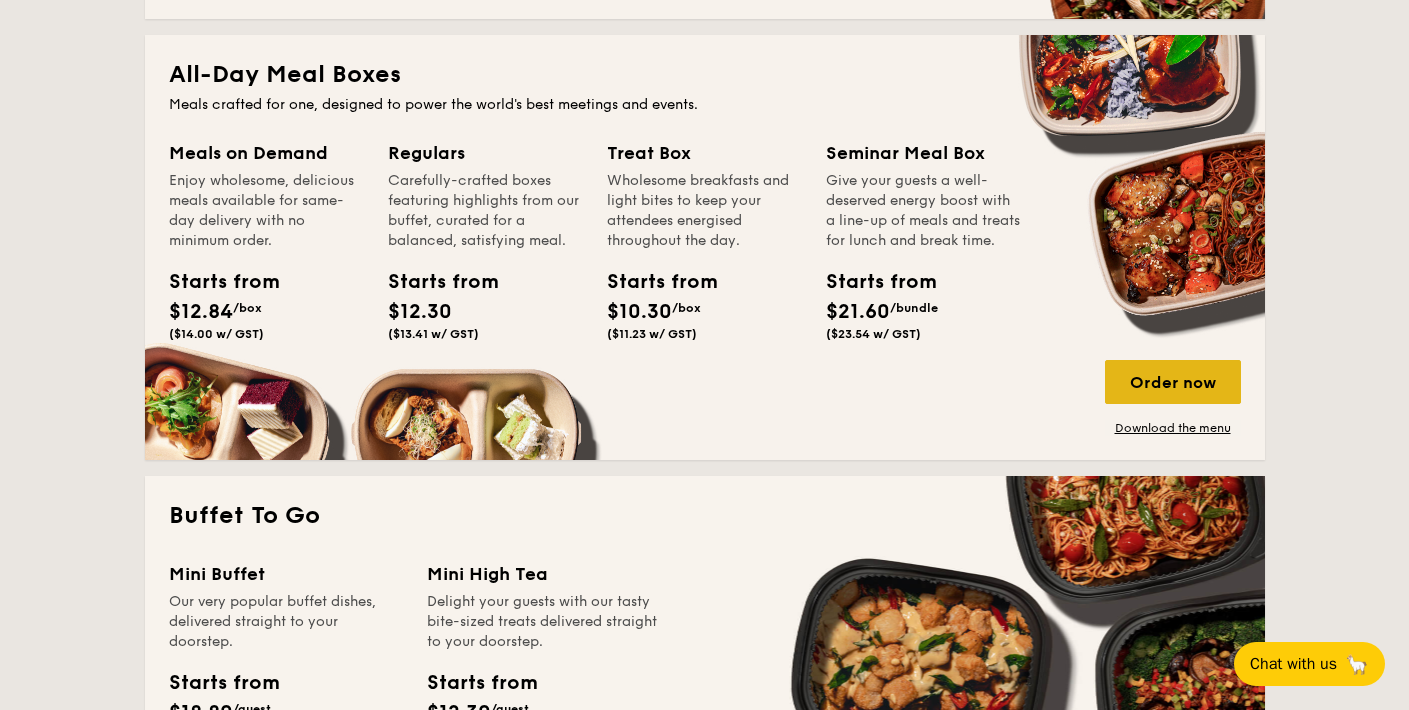 click on "Order now" at bounding box center (1173, 382) 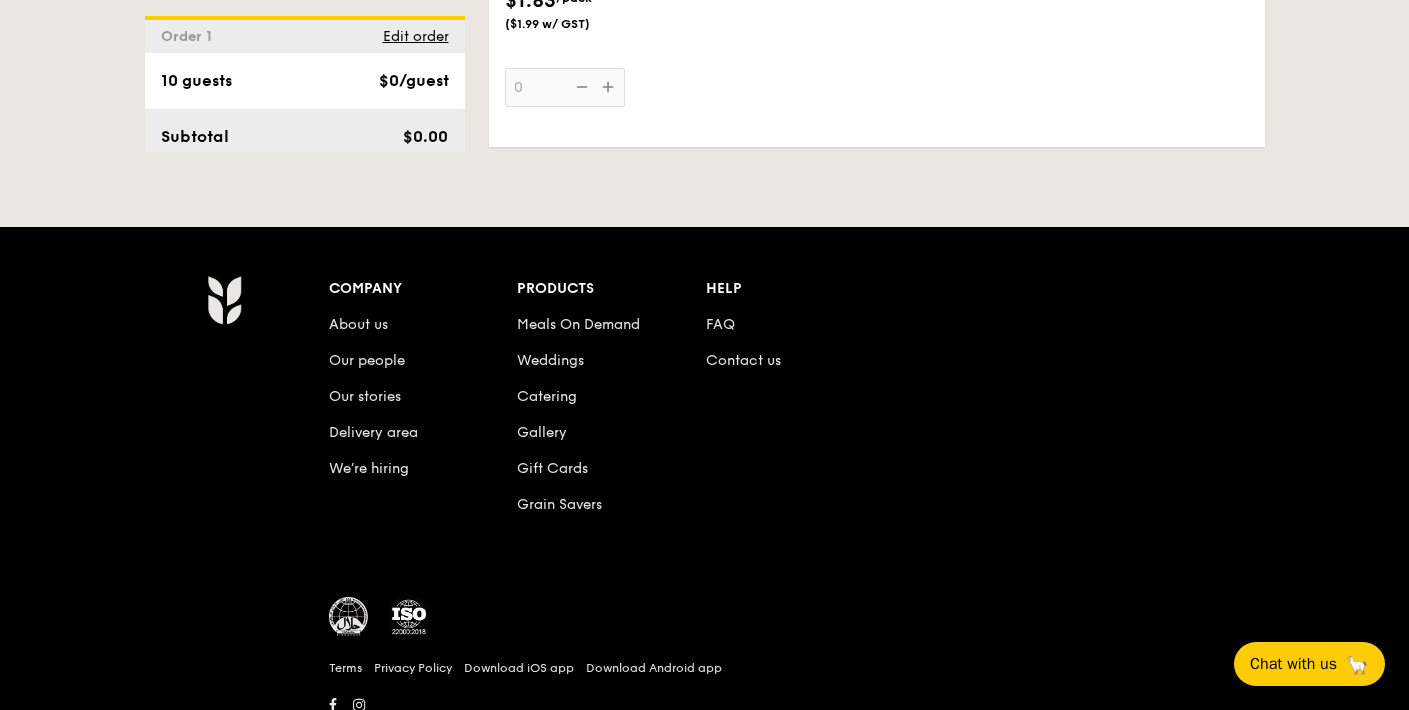 scroll, scrollTop: 4320, scrollLeft: 0, axis: vertical 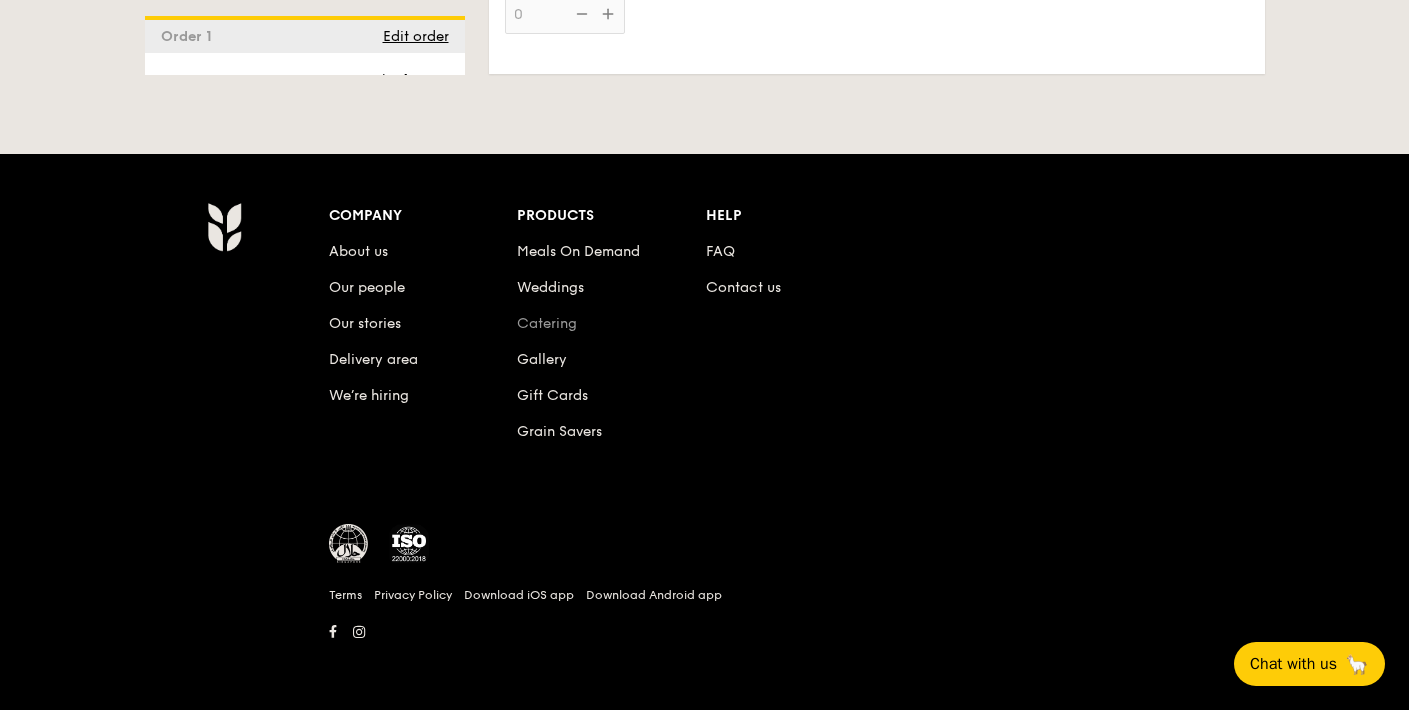 click on "Catering" at bounding box center (547, 323) 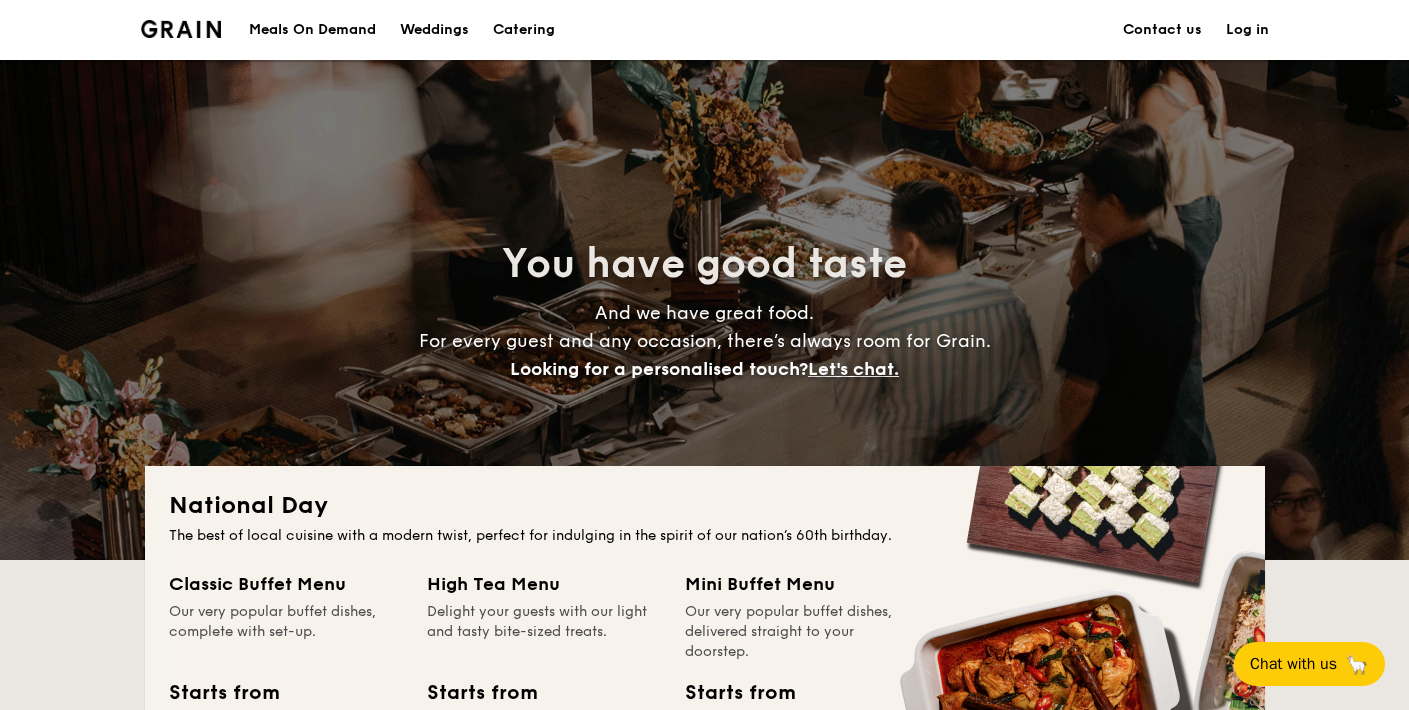 scroll, scrollTop: 0, scrollLeft: 0, axis: both 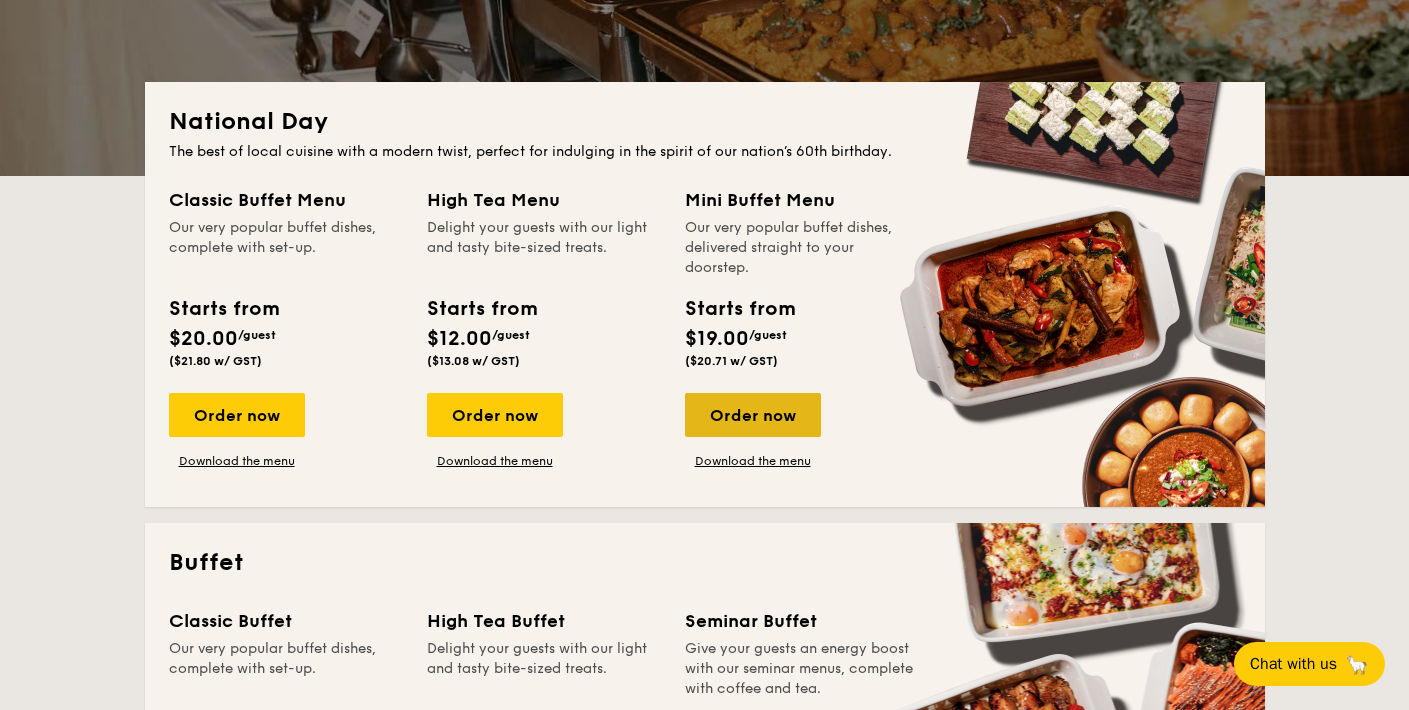 click on "Order now" at bounding box center [753, 415] 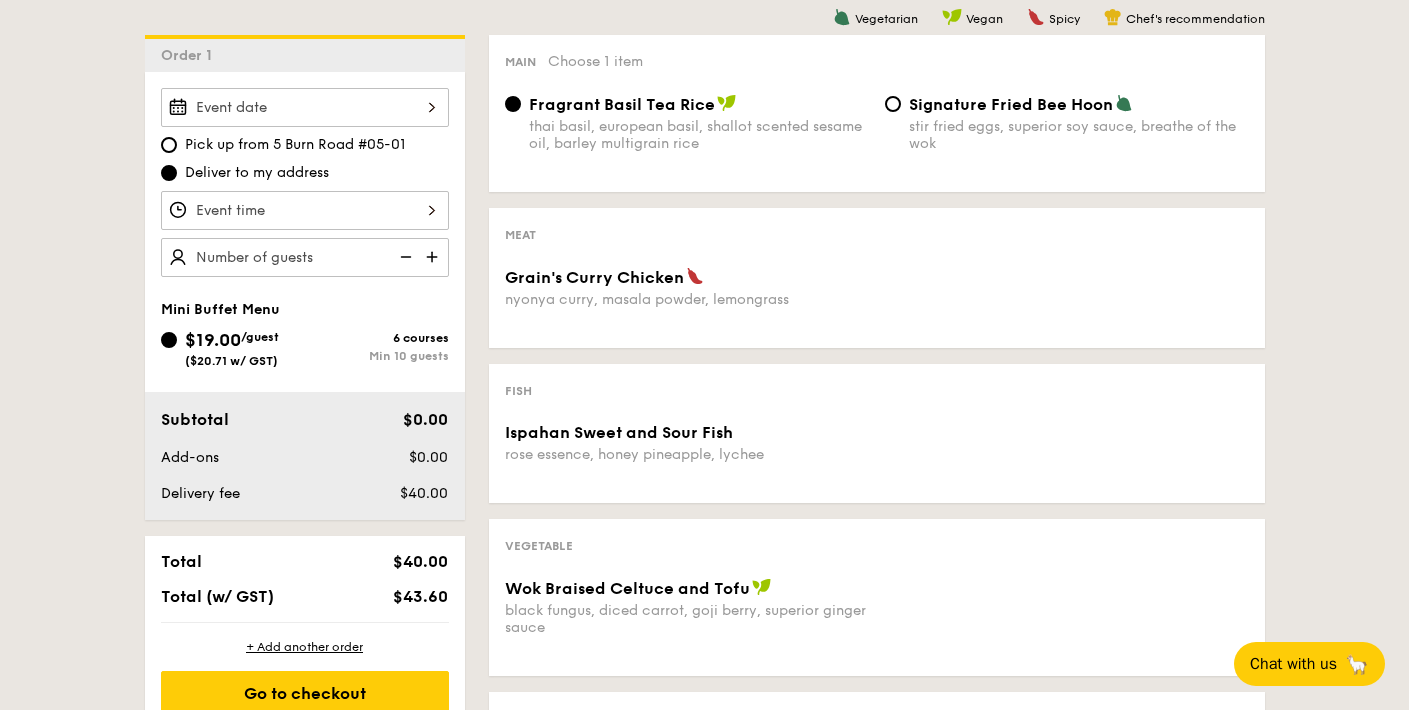 scroll, scrollTop: 530, scrollLeft: 0, axis: vertical 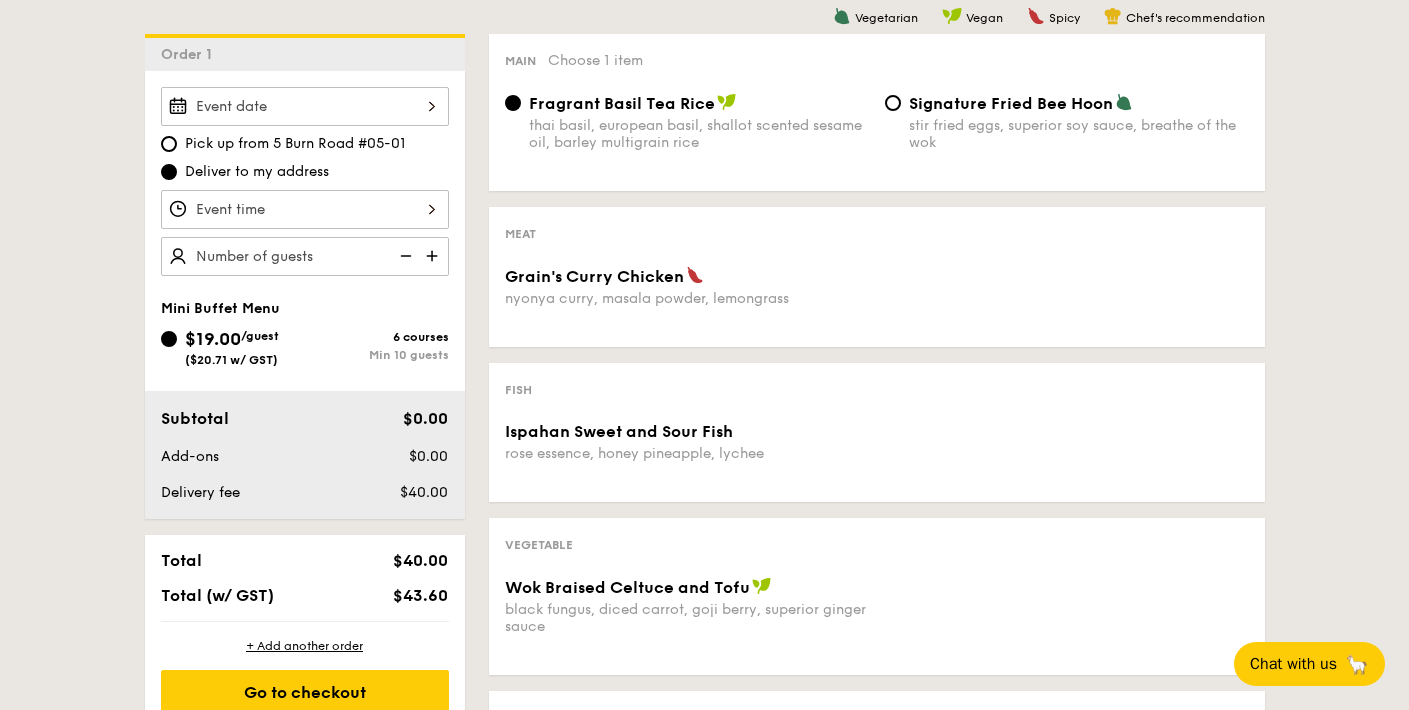 click at bounding box center [305, 106] 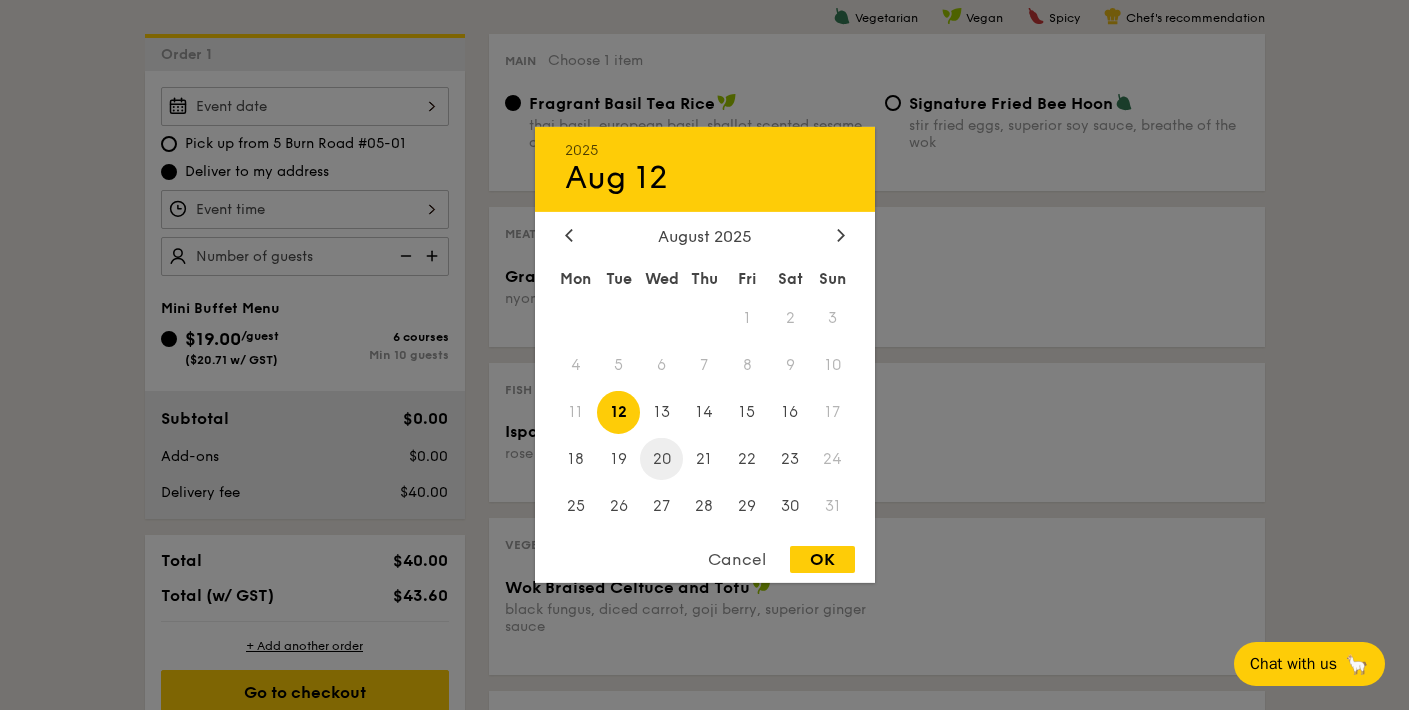 click on "20" at bounding box center (661, 458) 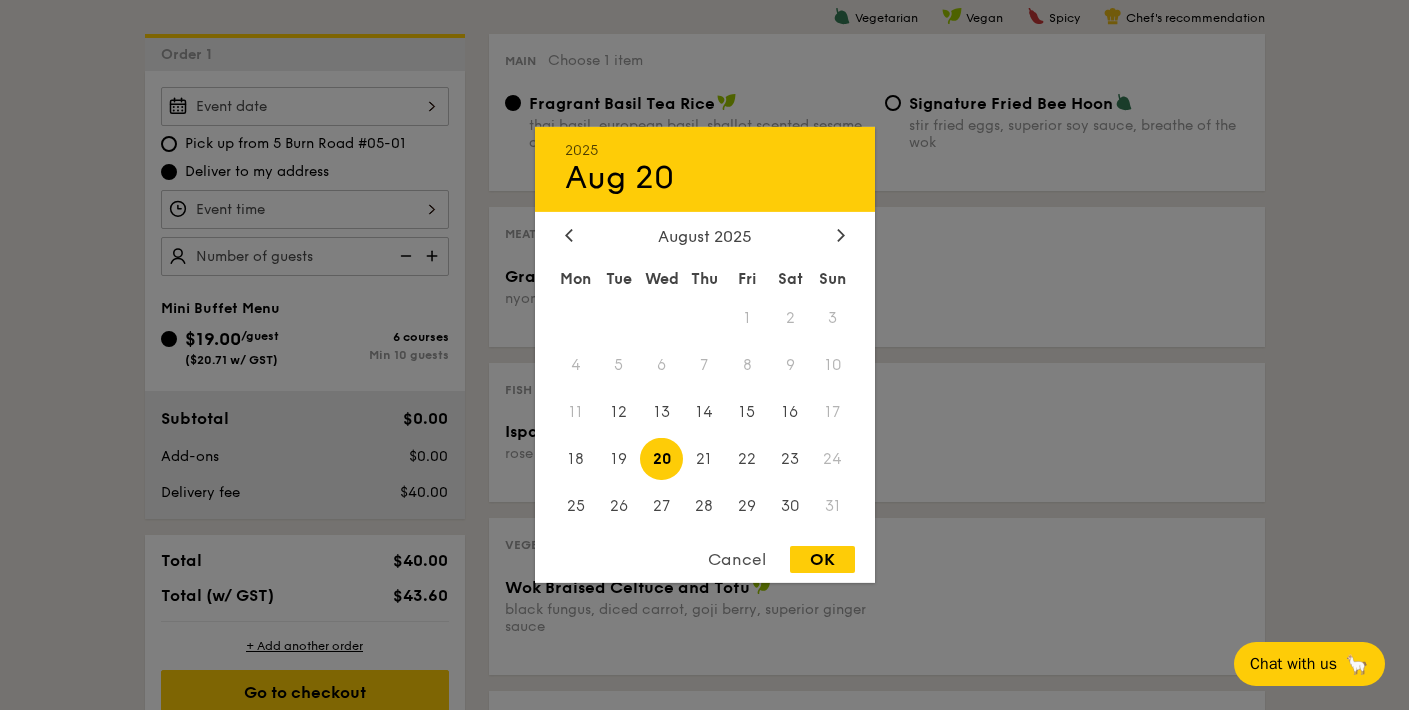 click on "OK" at bounding box center (822, 559) 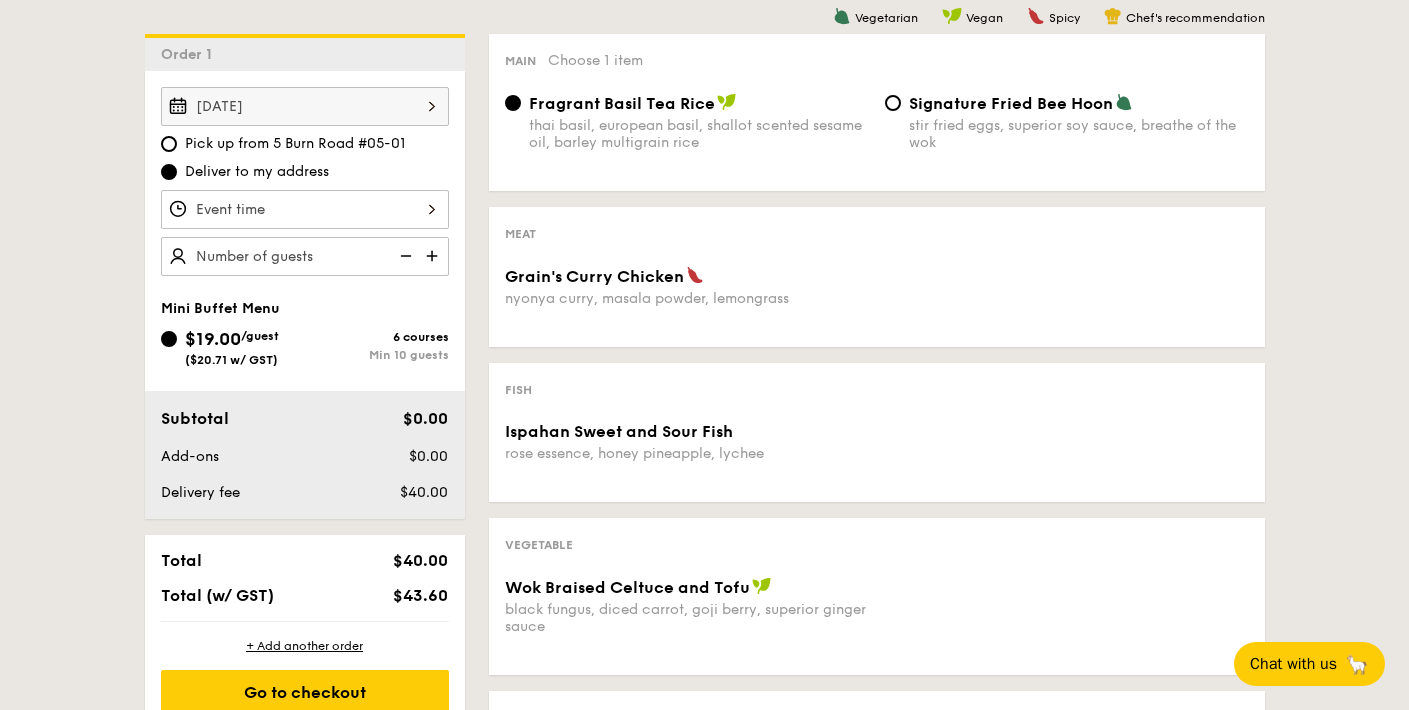 click at bounding box center (305, 209) 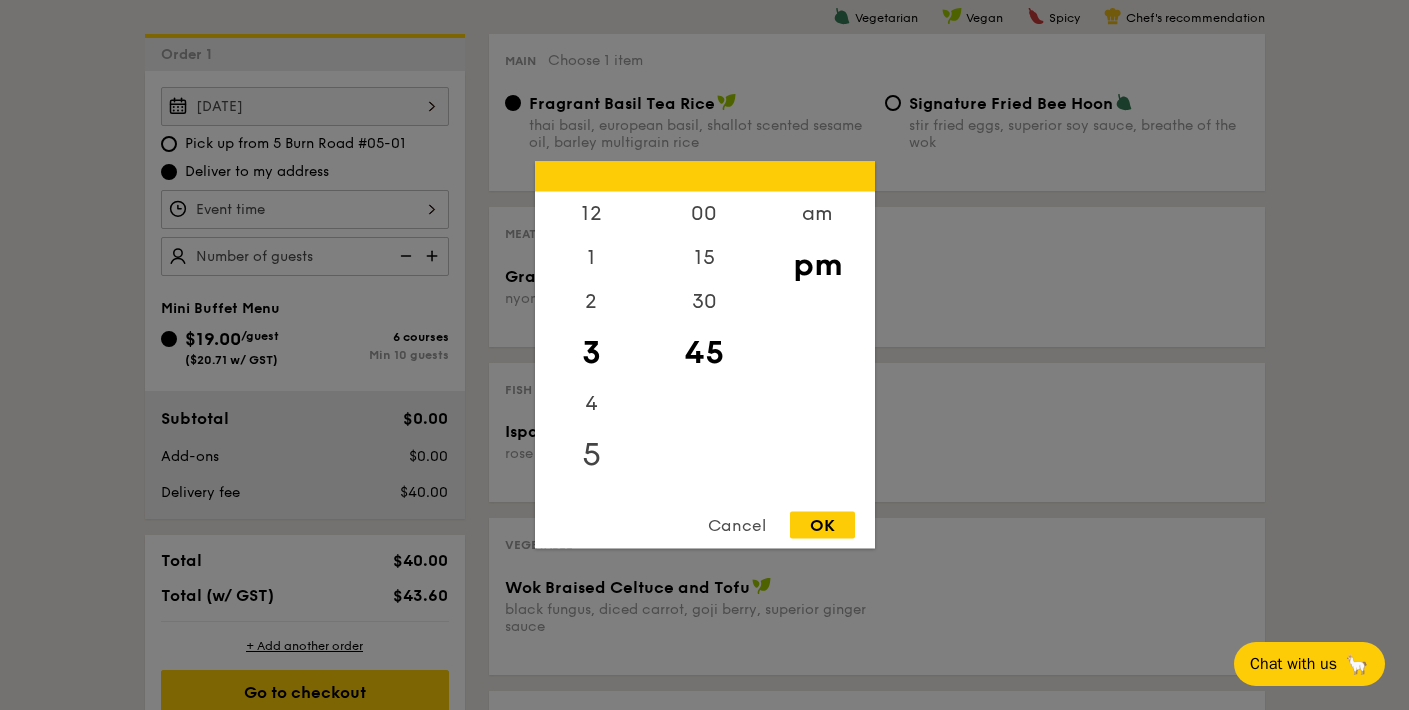 click on "5" at bounding box center (591, 455) 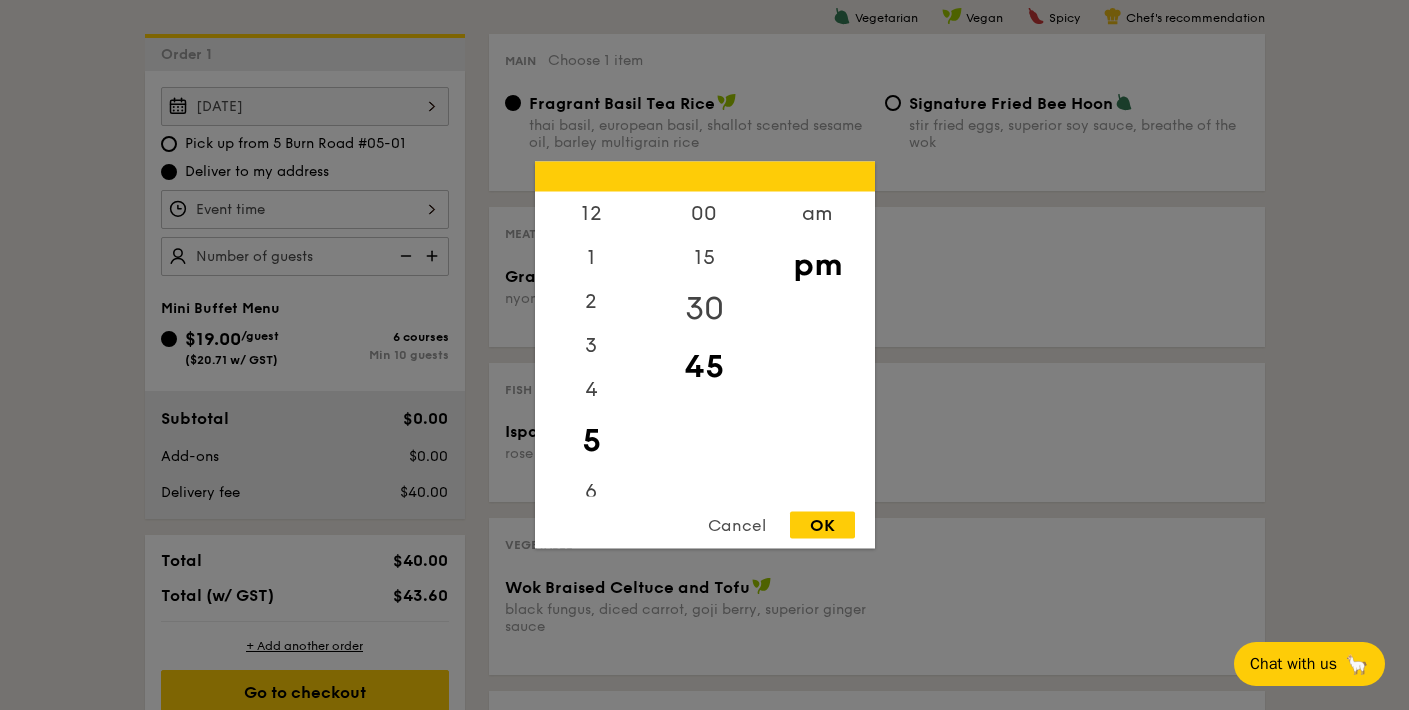 click on "30" at bounding box center (704, 309) 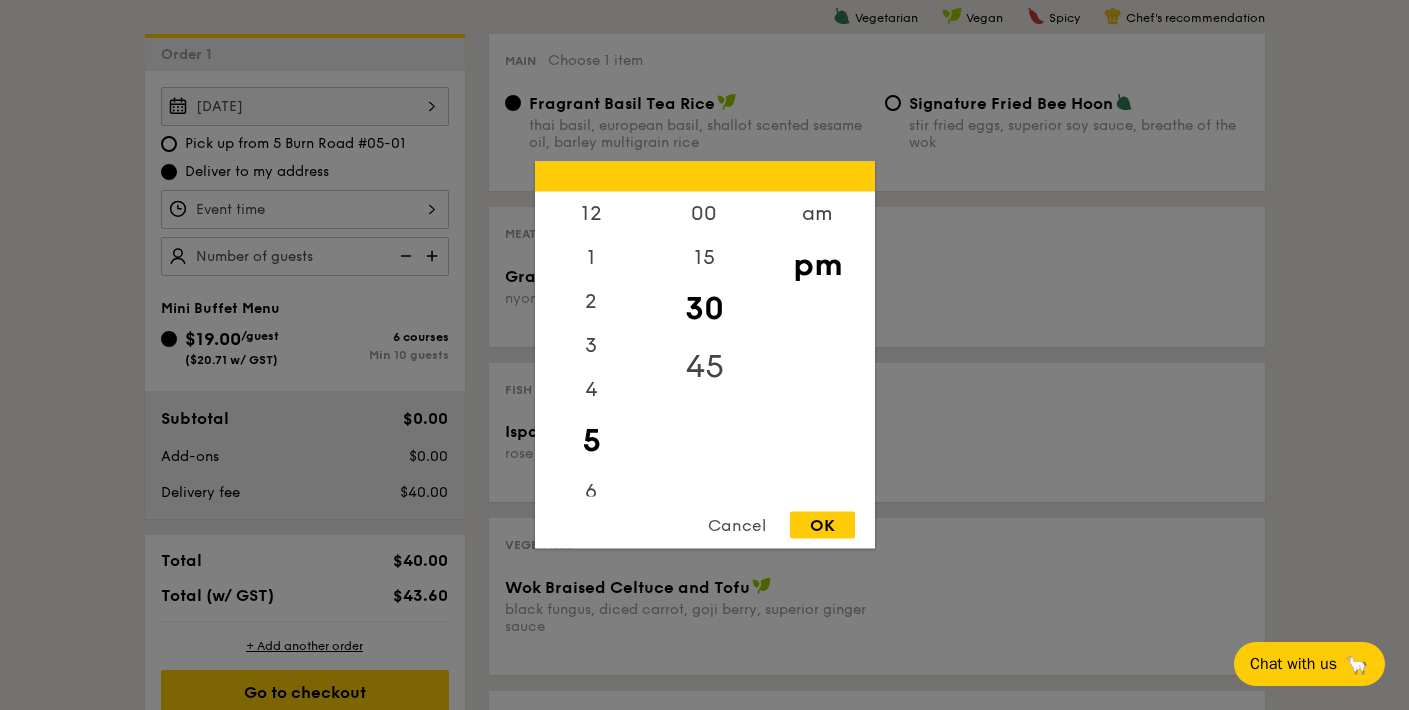 click on "45" at bounding box center [704, 367] 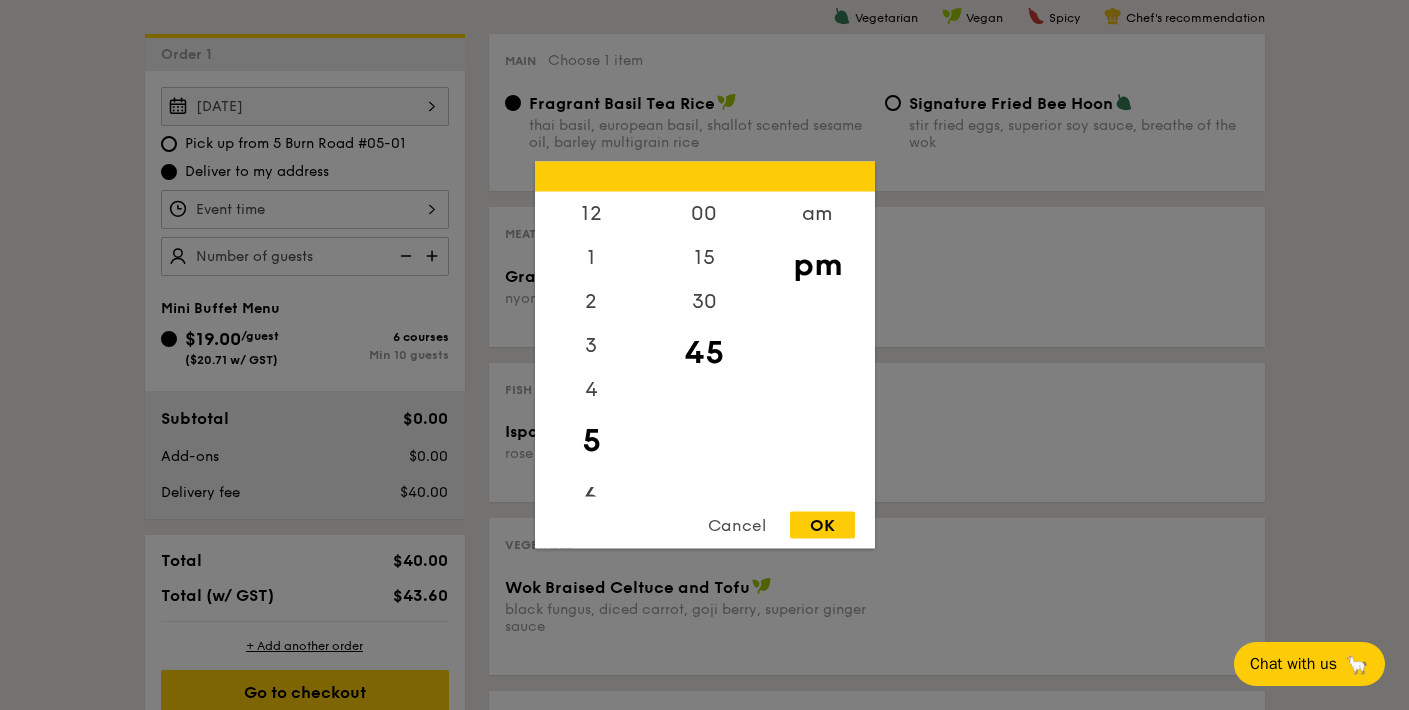 click on "6" at bounding box center [591, 499] 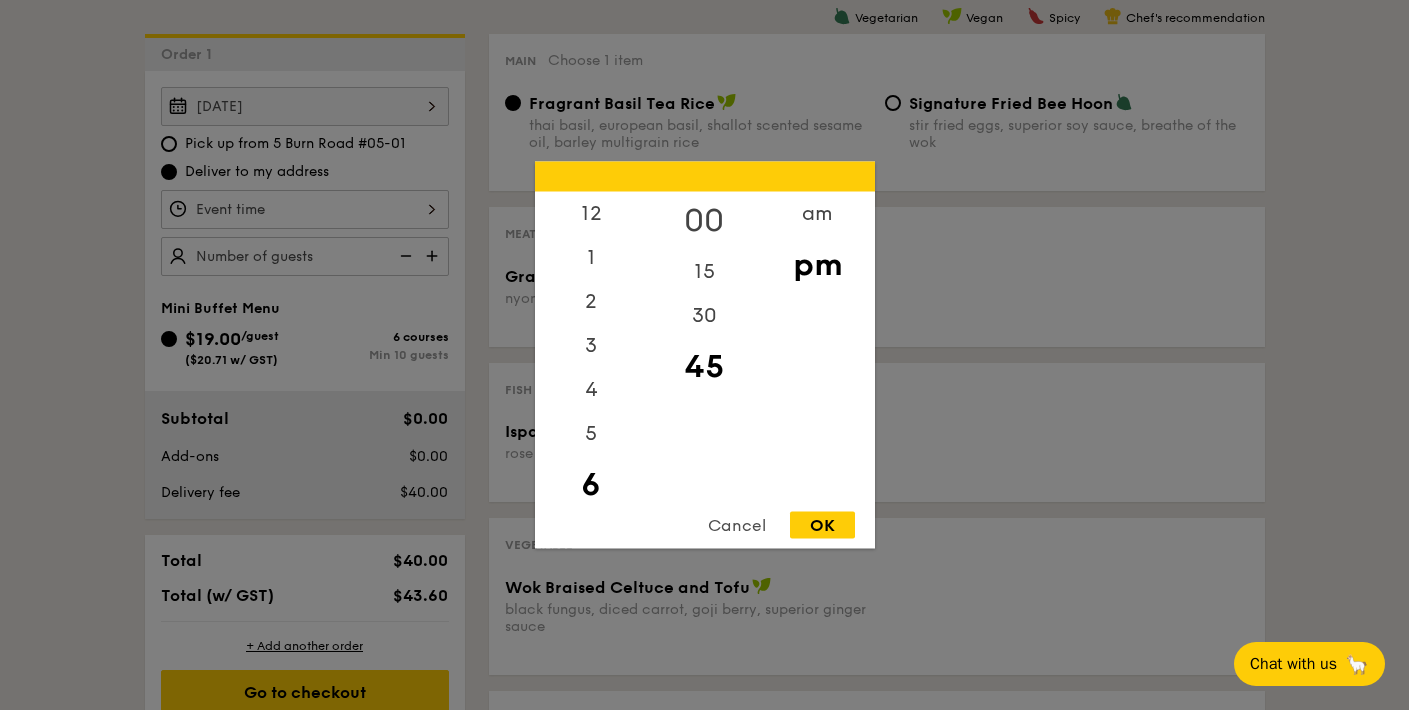 click on "00" at bounding box center (704, 221) 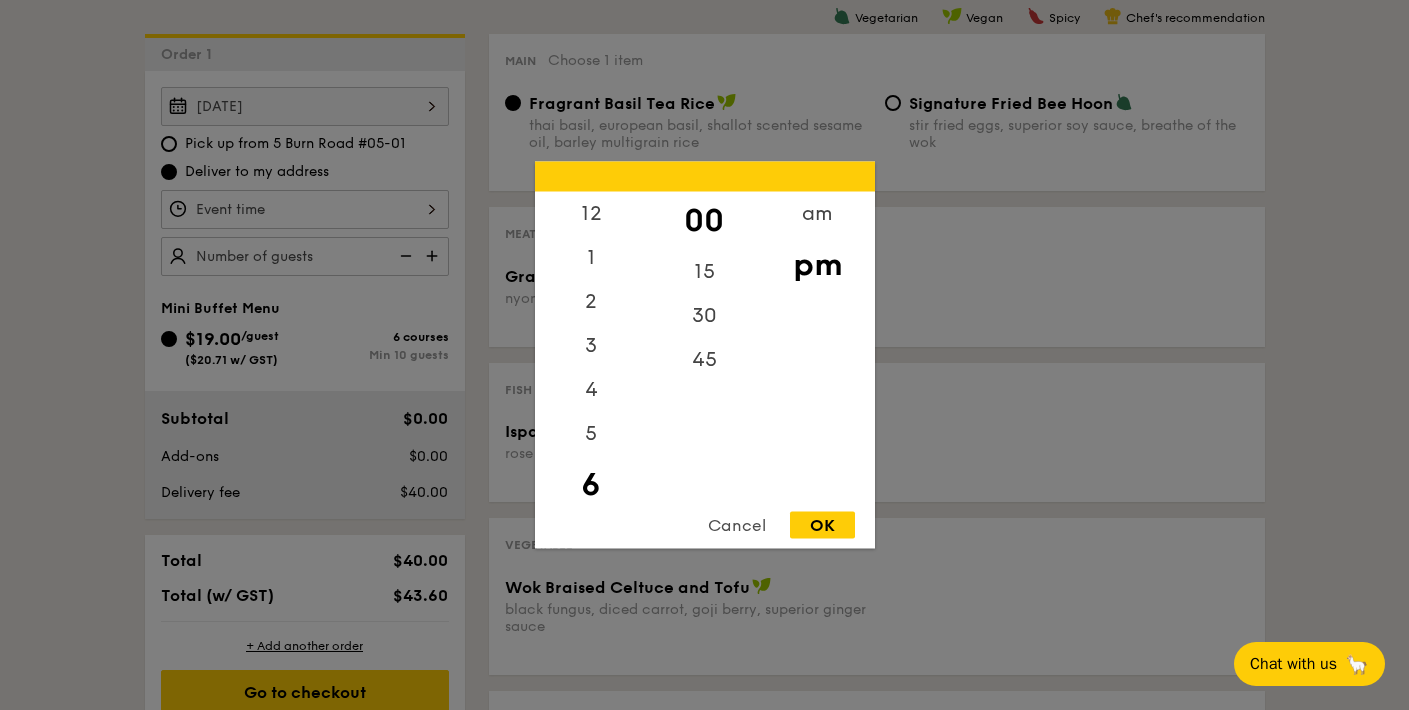 click on "OK" at bounding box center [822, 525] 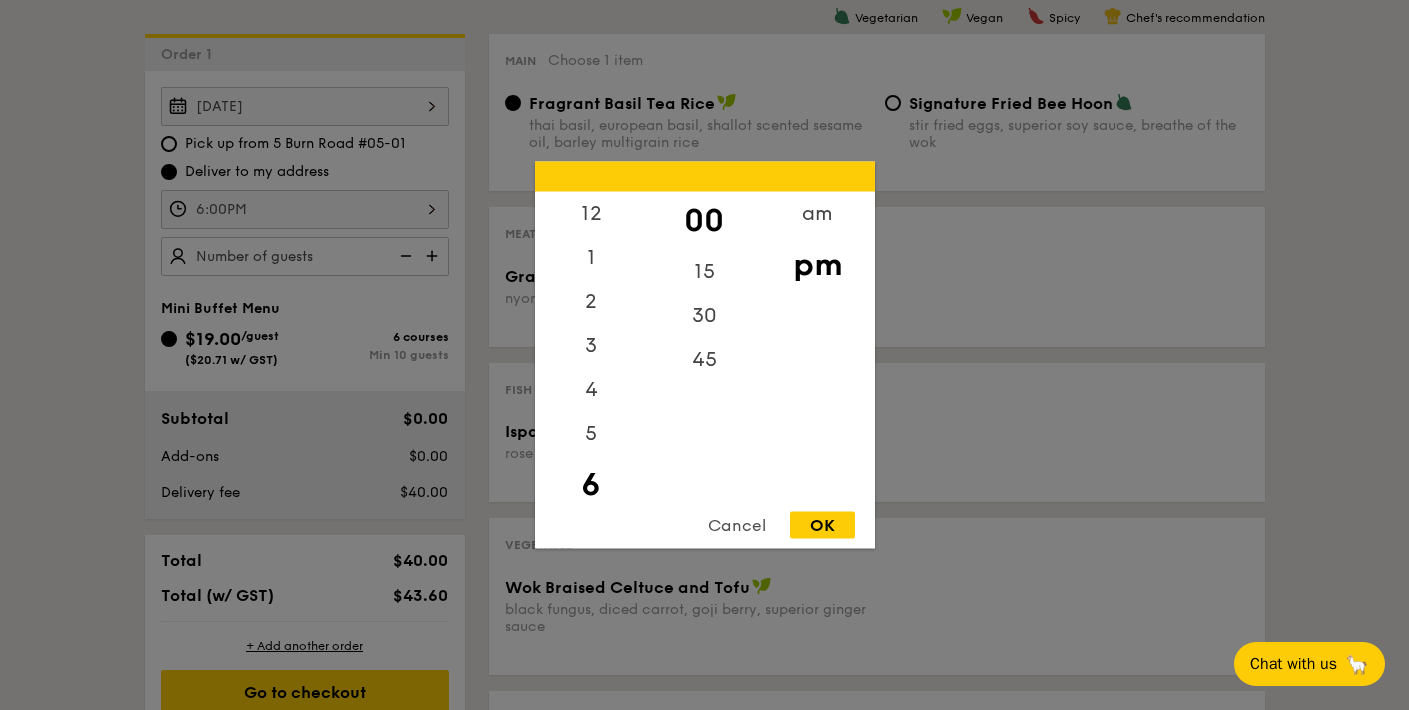 click on "[TIME]   [NUMBER] [NUMBER] [NUMBER] [NUMBER] [NUMBER] [NUMBER] [NUMBER] [NUMBER] [NUMBER] [NUMBER] [NUMBER]   am   pm   Cancel   OK" at bounding box center [305, 209] 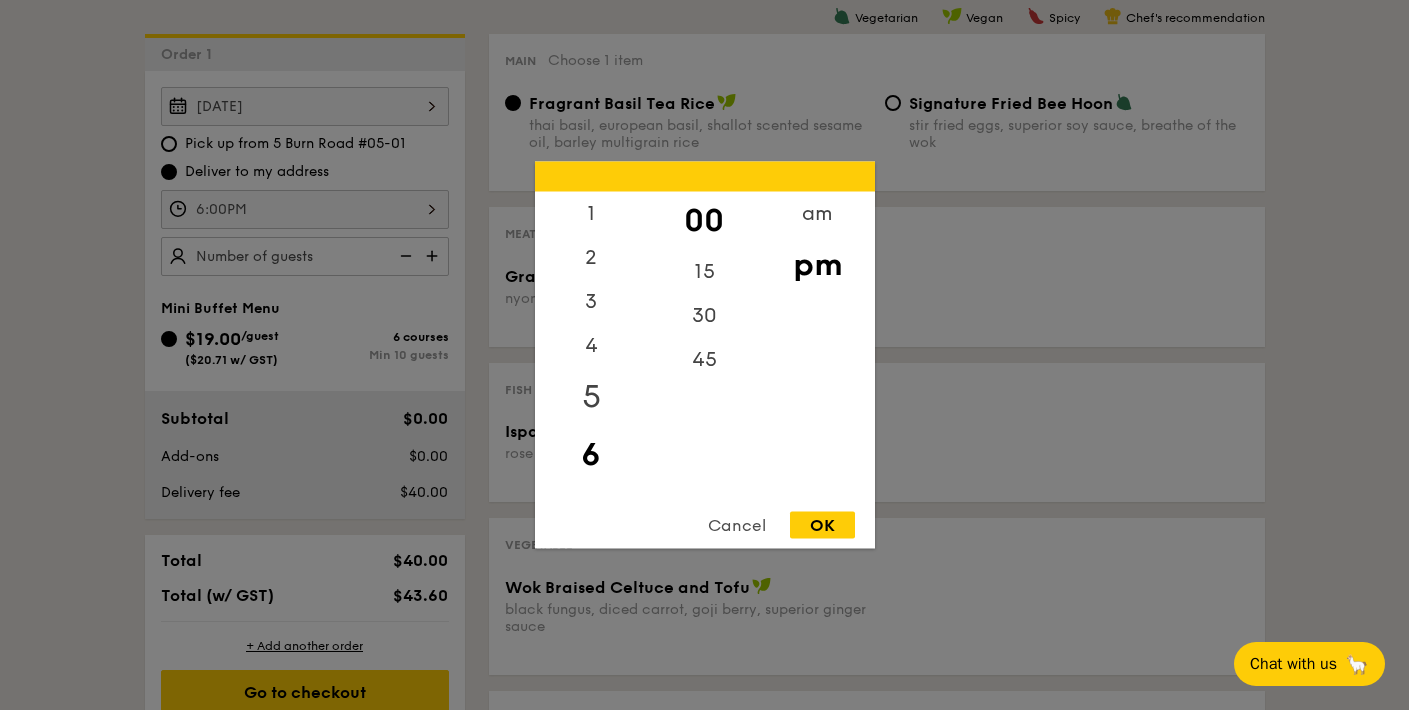 click on "5" at bounding box center [591, 397] 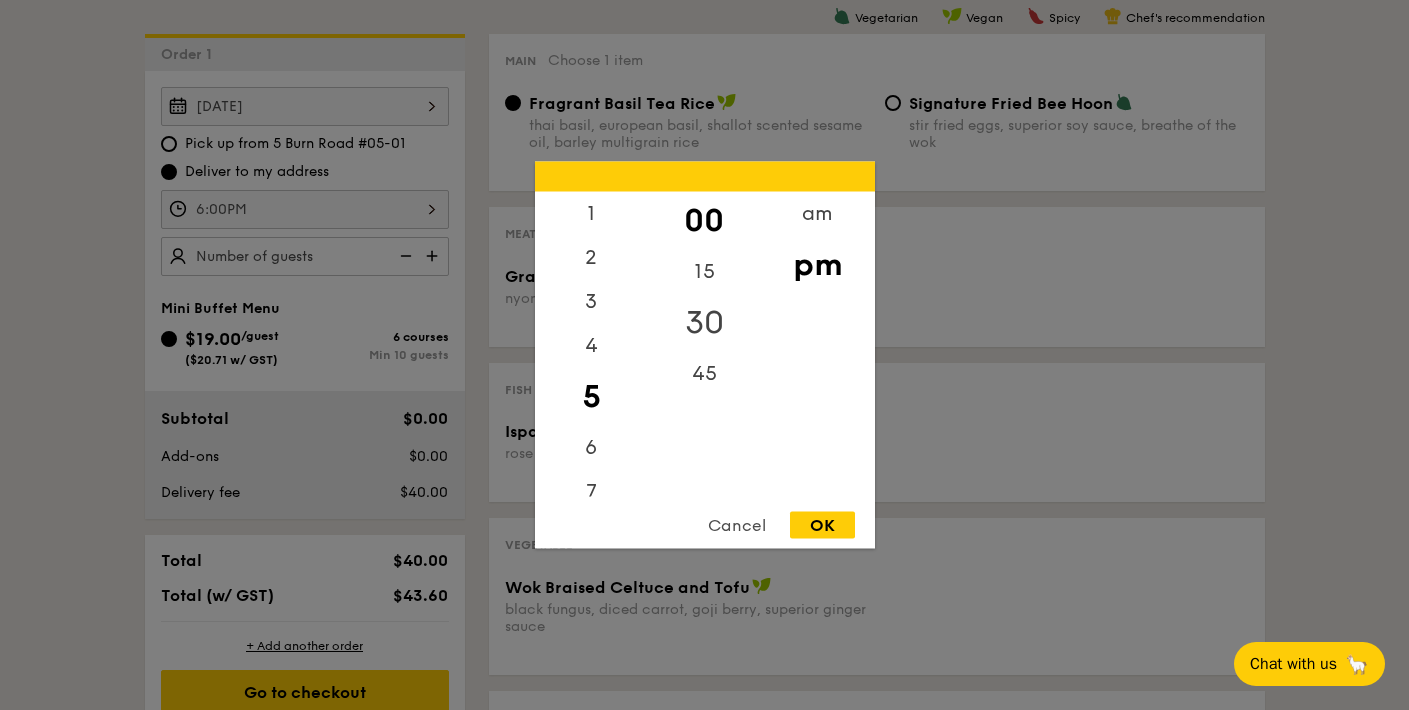 click on "30" at bounding box center [704, 323] 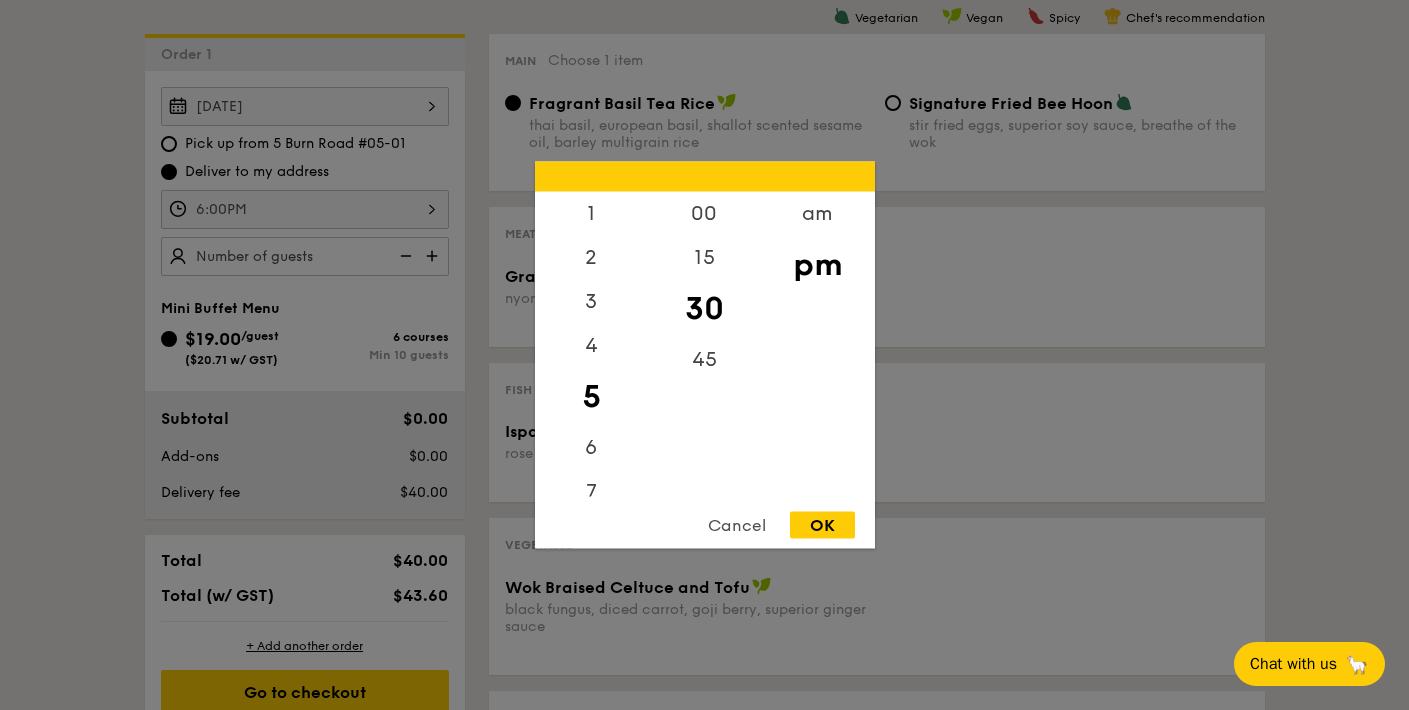click on "OK" at bounding box center (822, 525) 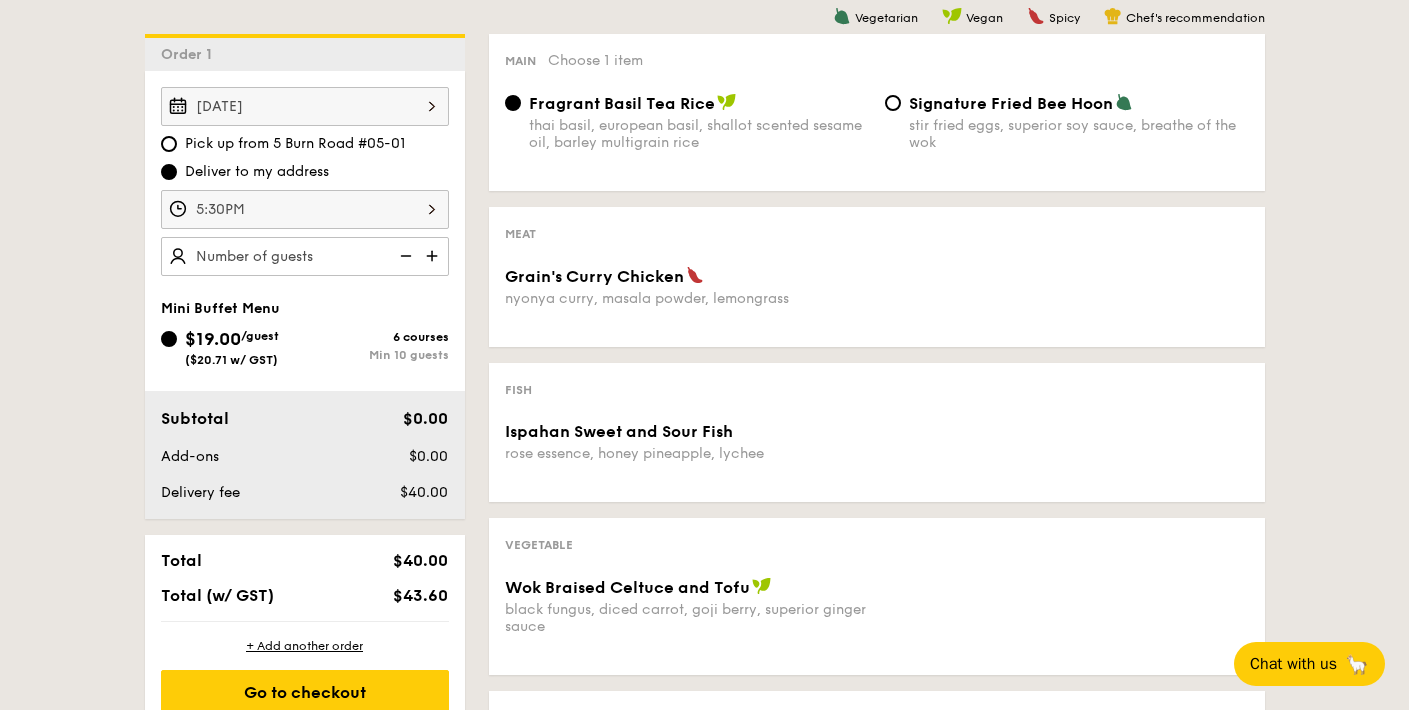 click at bounding box center [434, 256] 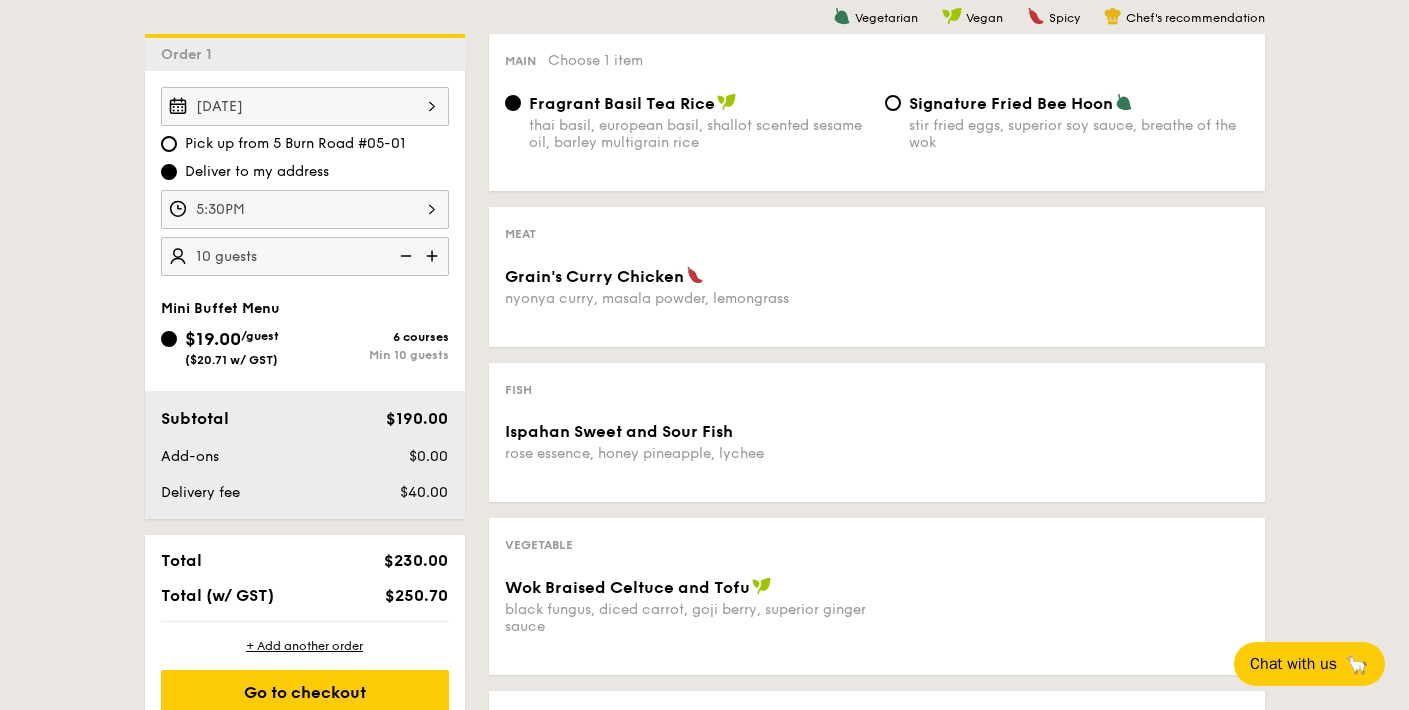 click at bounding box center [434, 256] 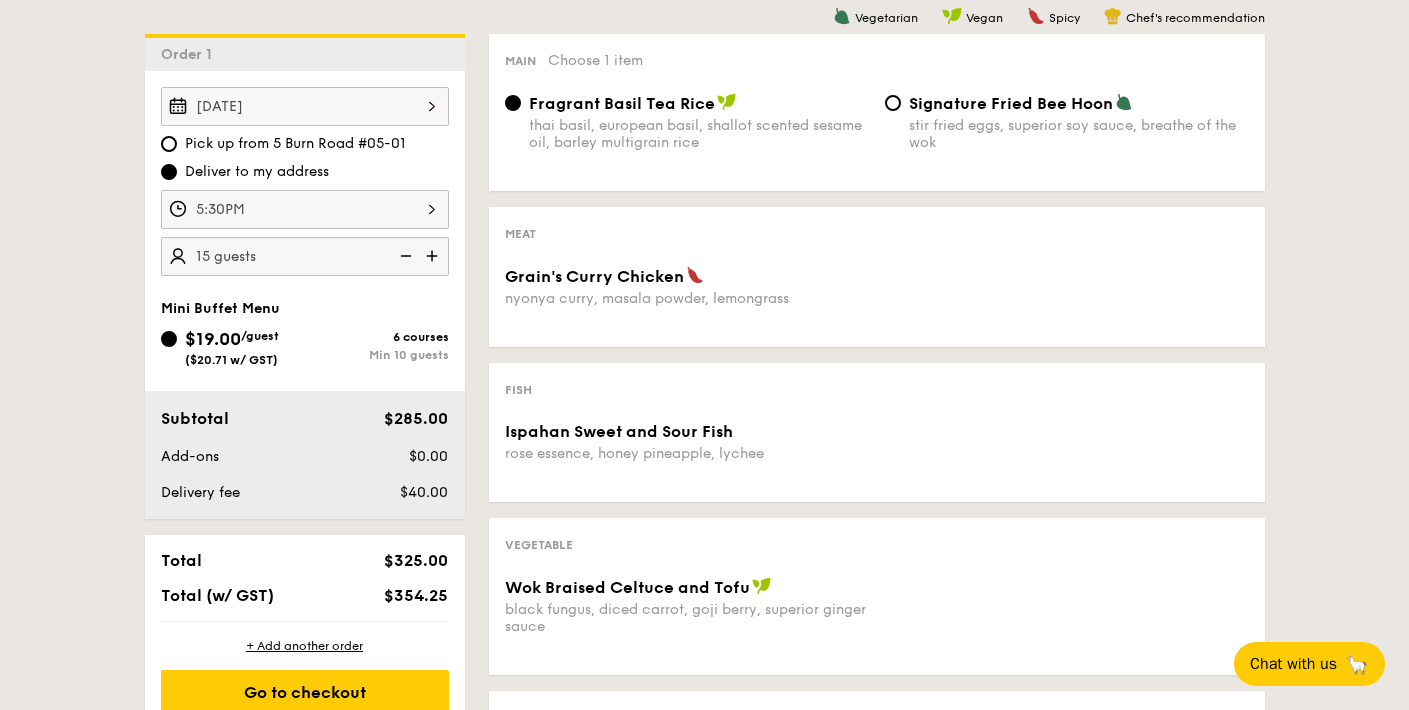 click at bounding box center (434, 256) 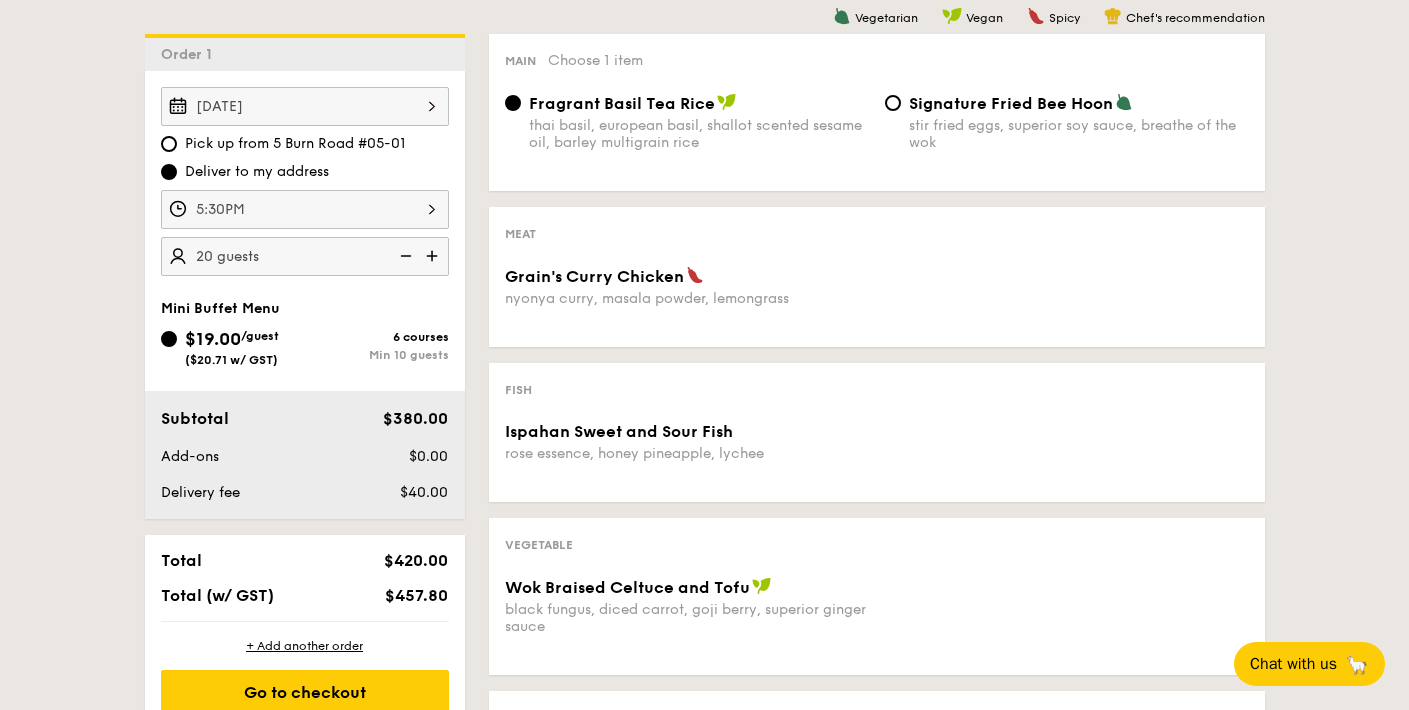 click at bounding box center [404, 256] 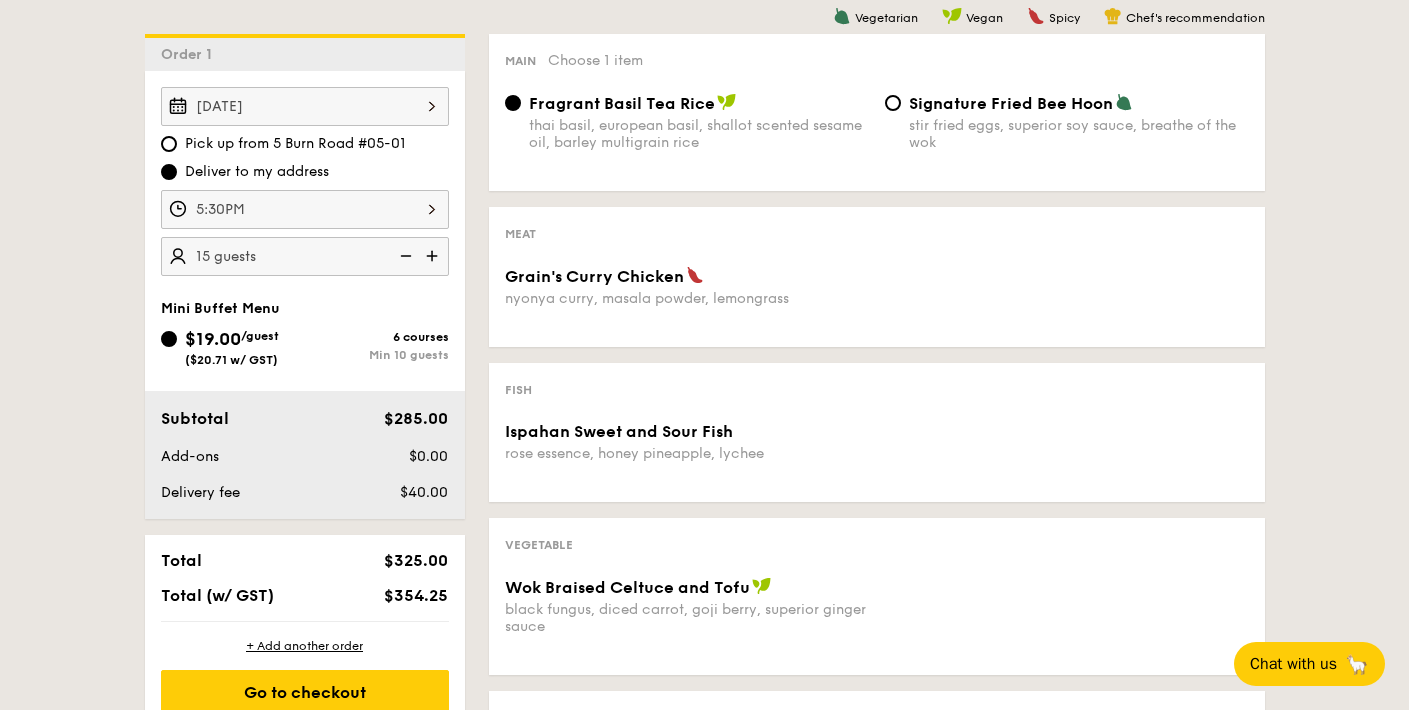 click at bounding box center (434, 256) 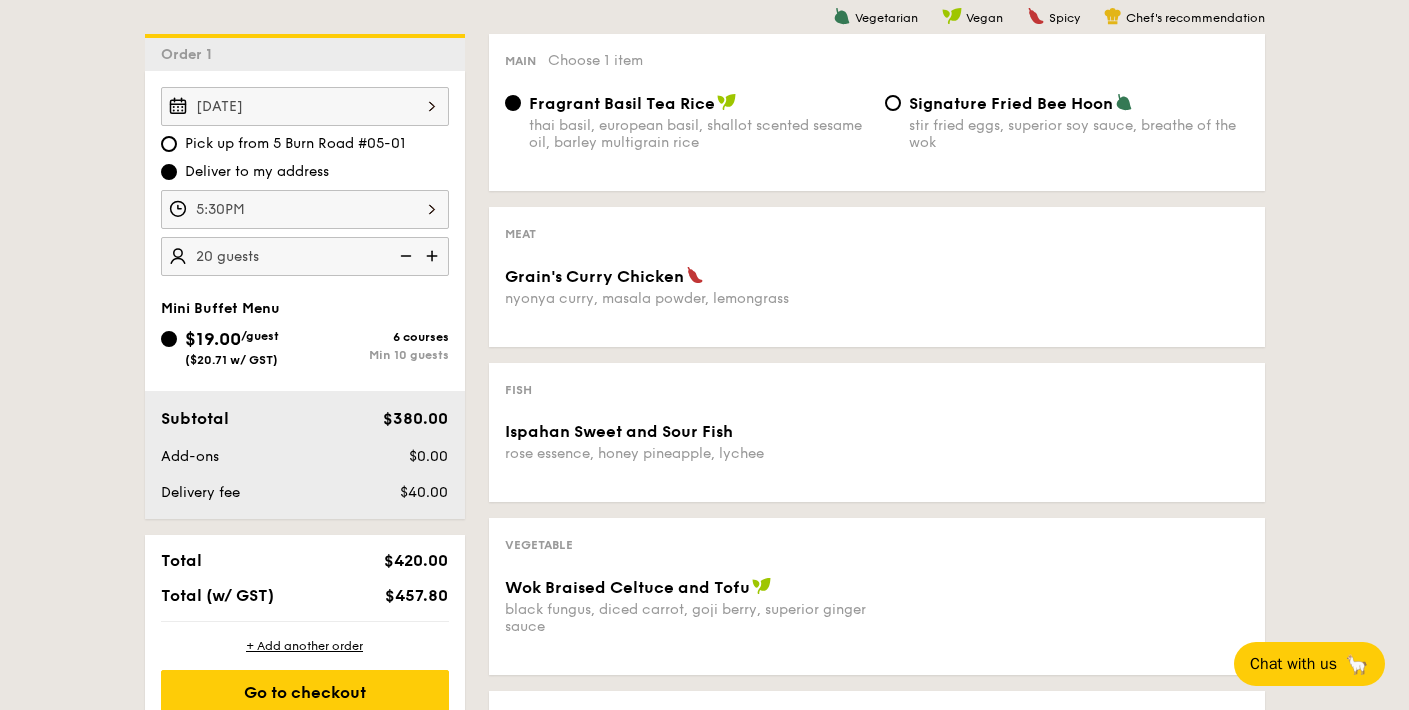 click at bounding box center (434, 256) 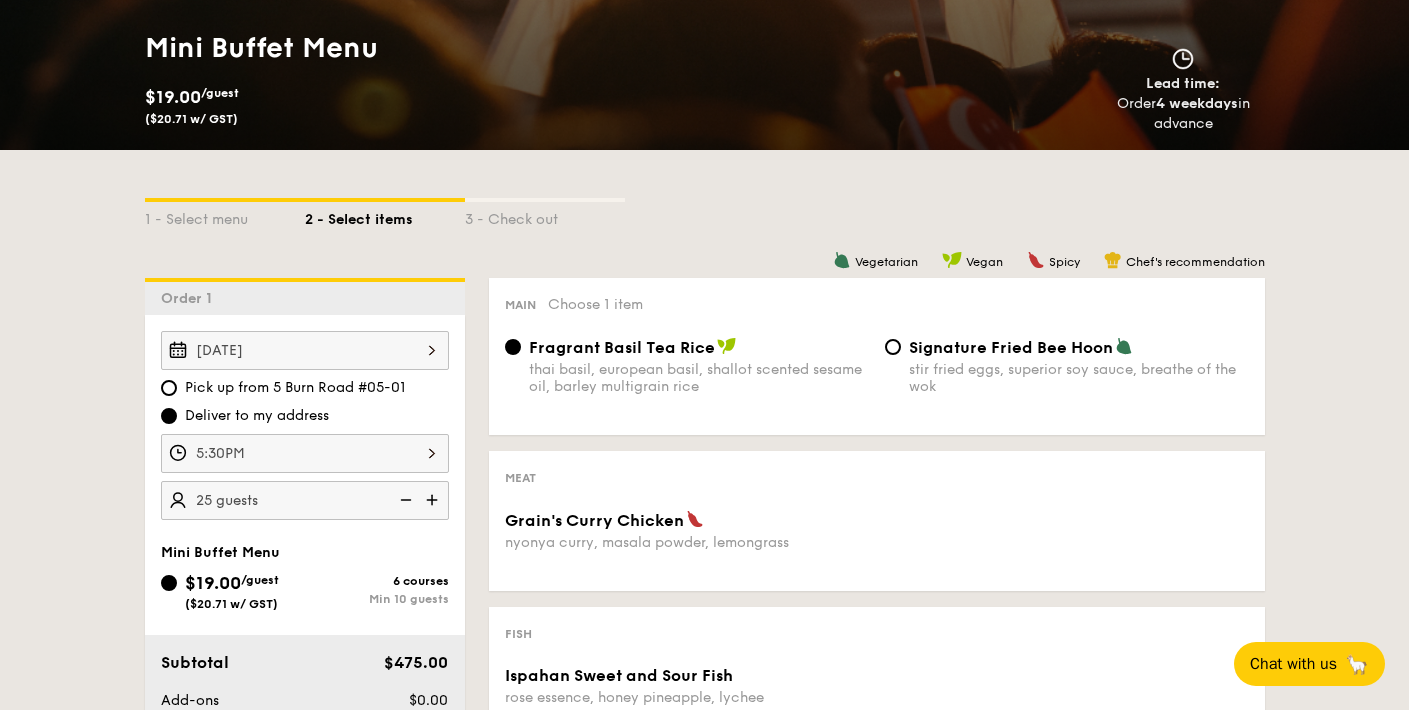 scroll, scrollTop: 323, scrollLeft: 0, axis: vertical 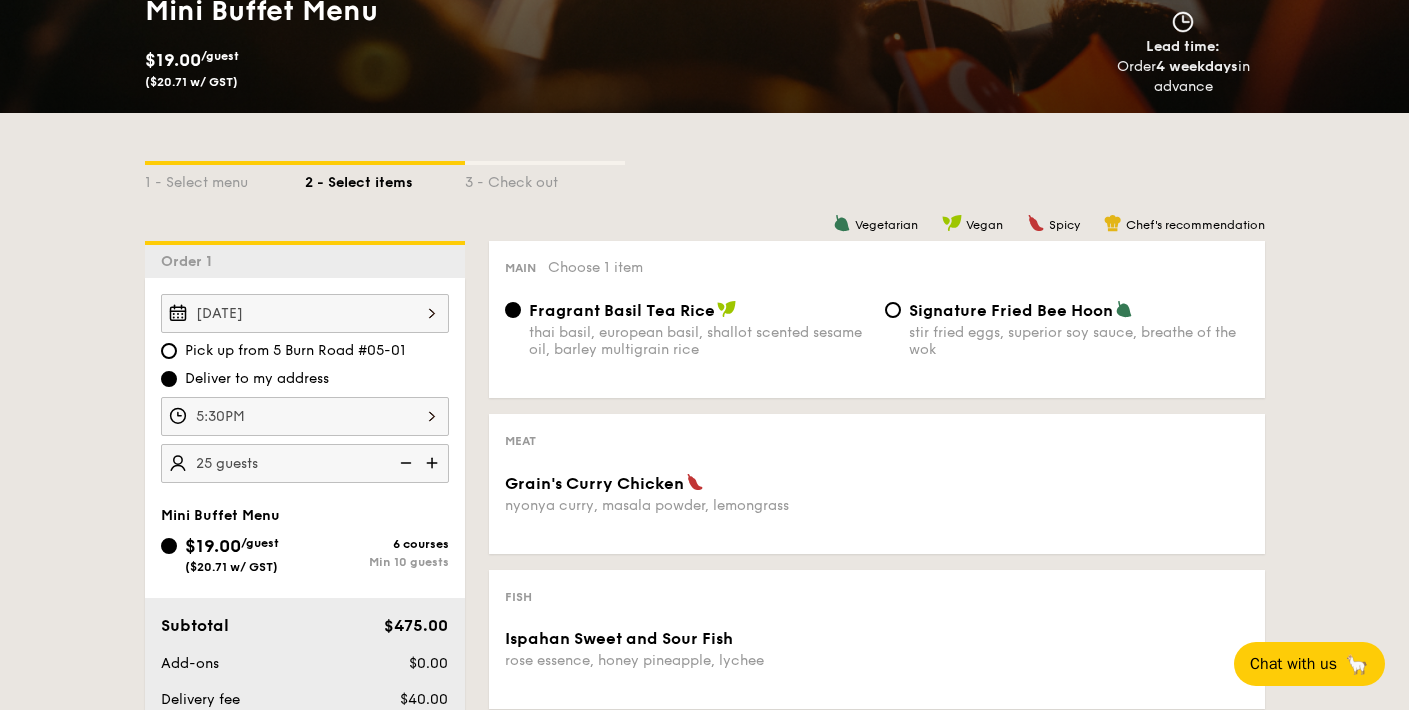 click on "stir fried eggs, superior soy sauce, breathe of the wok" at bounding box center (1079, 341) 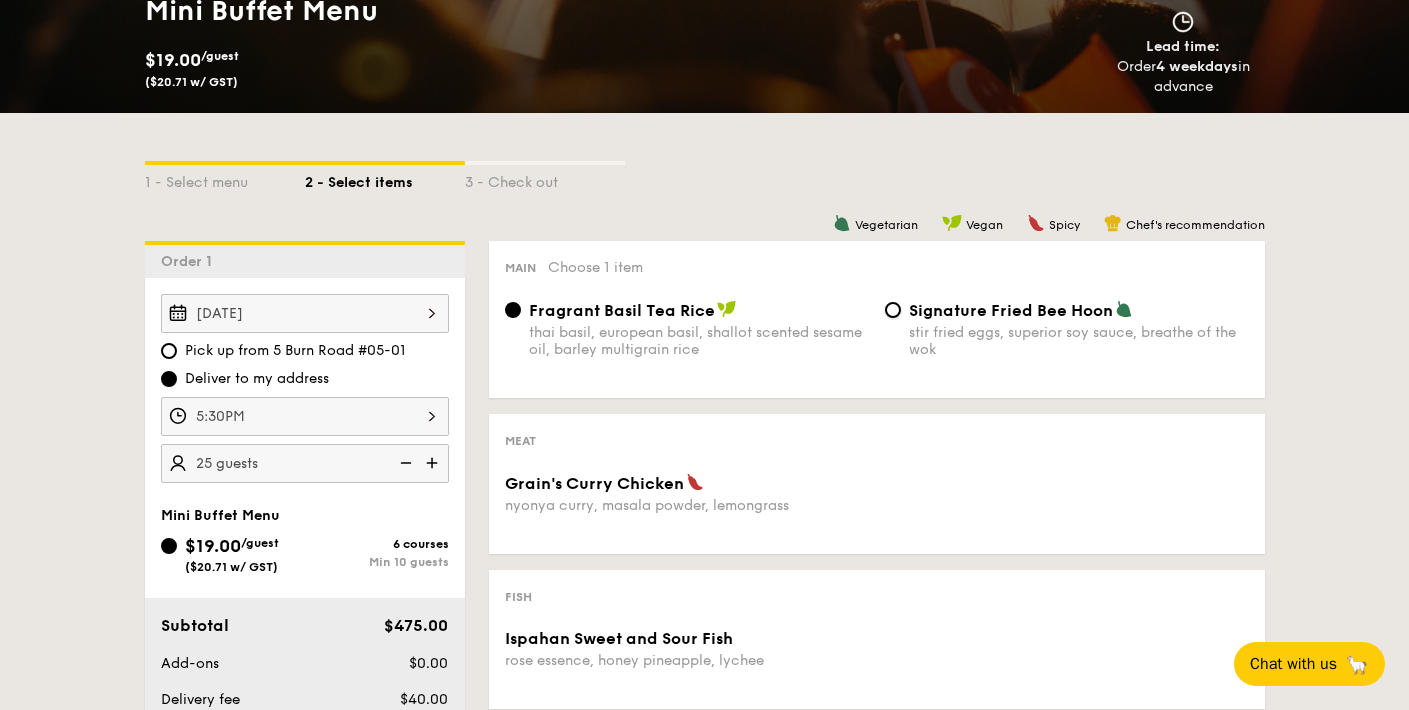 click on "Signature Fried Bee Hoon stir fried eggs, superior soy sauce, breathe of the wok" at bounding box center (893, 310) 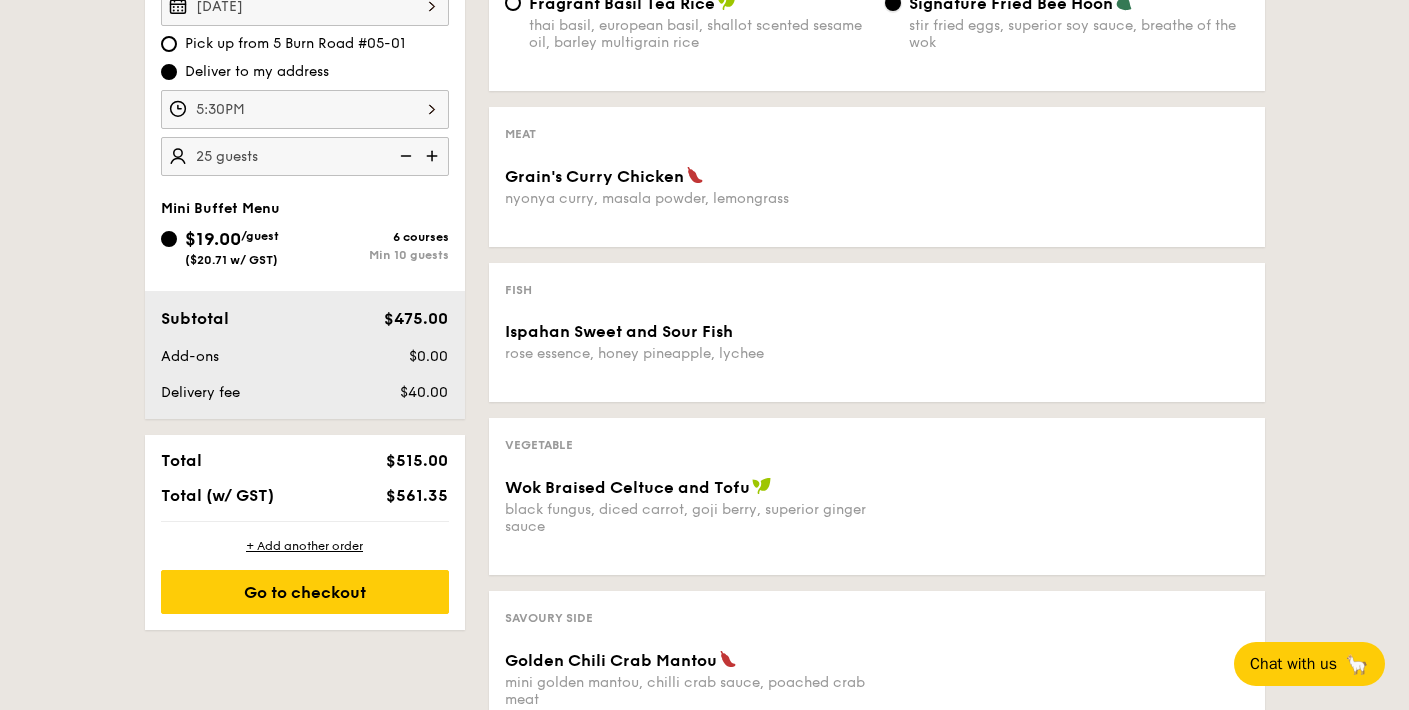 scroll, scrollTop: 641, scrollLeft: 0, axis: vertical 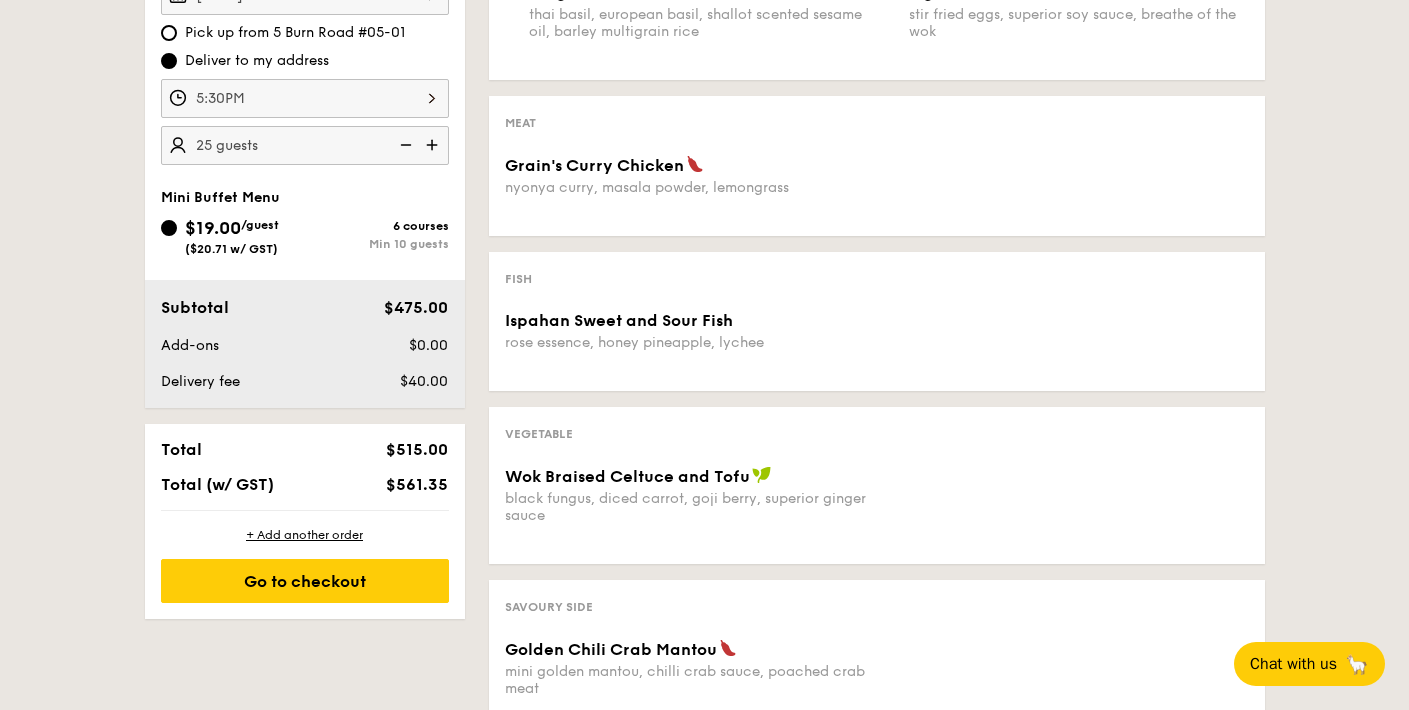 click on "Select menu
Select items
Check out
Order 1
[DATE]
Pick up from 5 [STREET] #05-01
Deliver to my address
[TIME] 25 guests
Mini Buffet Menu
$19.00
/guest
($20.71 w/ GST)
6 courses
Min 10 guests
Subtotal
$475.00
Add-ons
$0.00
Delivery fee
$40.00
Total
$515.00
Total (w/ GST)
$561.35
+ Add another order
Go to checkout
+ Add another order
Go to checkout
- $561.35
Order 1
Edit order
Your event is at  [TIME] ,  [DATE] .
25 guests
$19/guest
Subtotal
$475.00
Vegetarian Vegan" at bounding box center [704, 360] 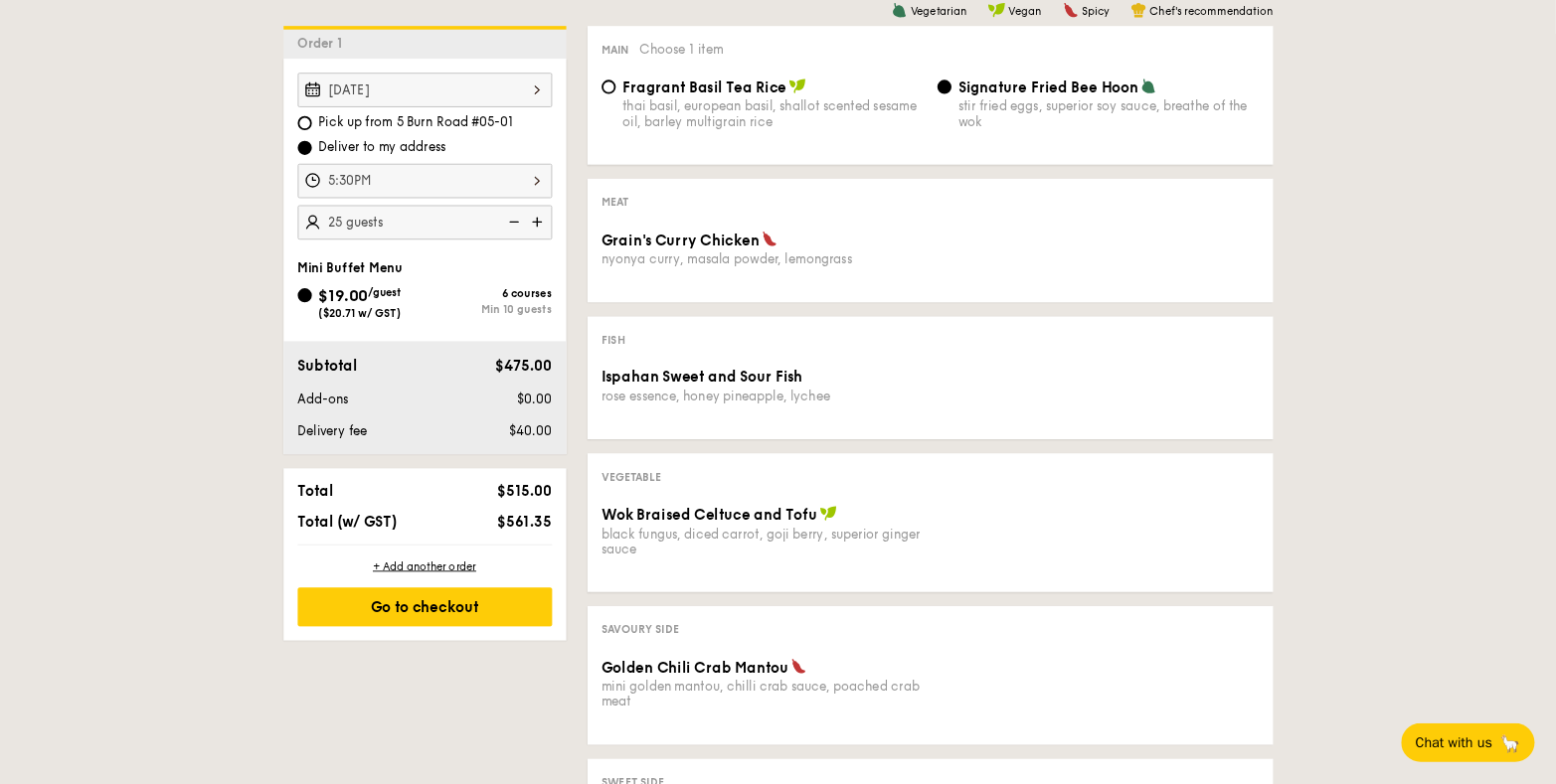 scroll, scrollTop: 532, scrollLeft: 0, axis: vertical 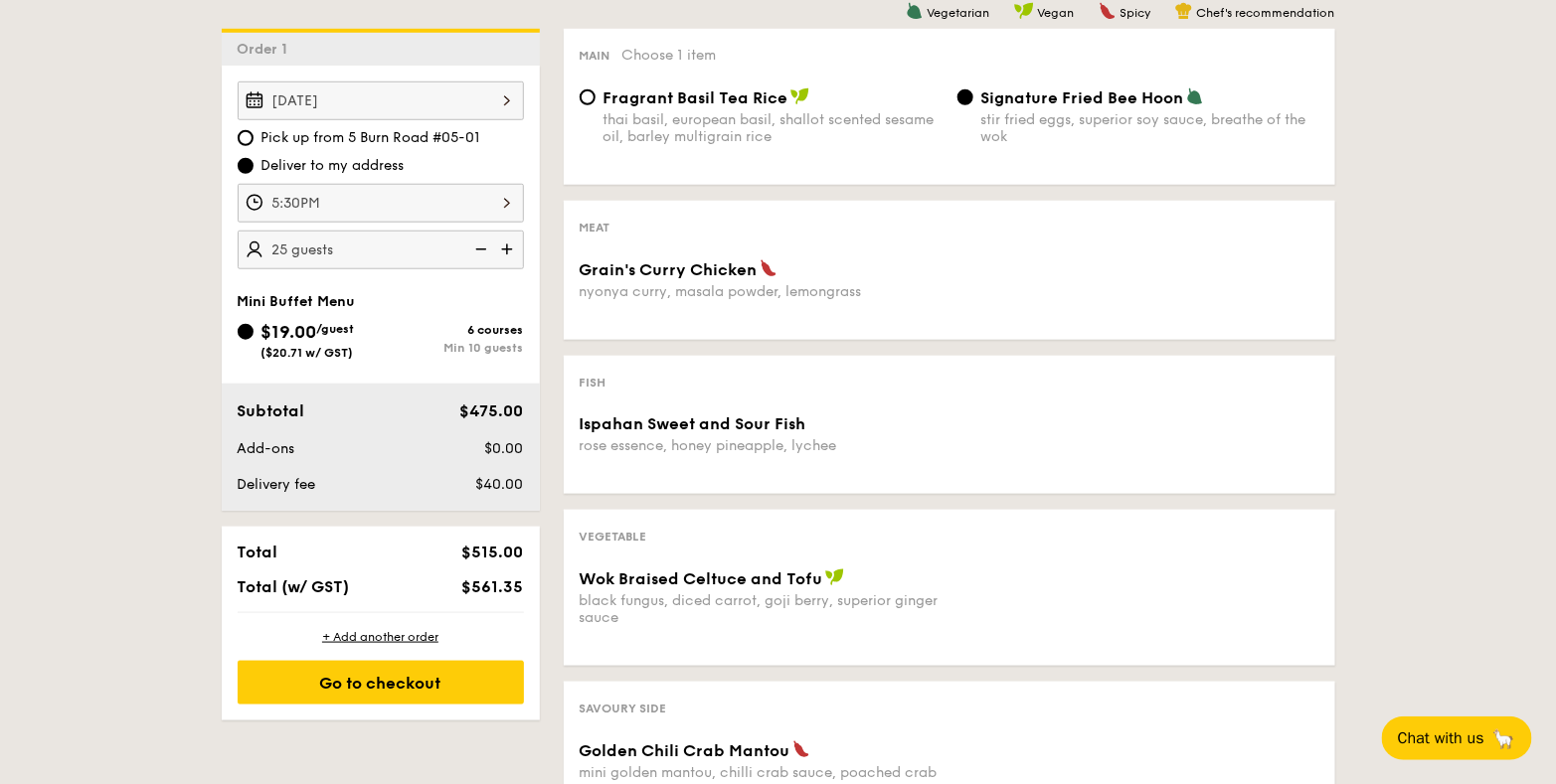 click on "Select menu
Select items
Check out
Order 1
[DATE]
Pick up from 5 [STREET] #05-01
Deliver to my address
[TIME] 25 guests
Mini Buffet Menu
$19.00
/guest
($20.71 w/ GST)
6 courses
Min 10 guests
Subtotal
$475.00
Add-ons
$0.00
Delivery fee
$40.00
Total
$515.00
Total (w/ GST)
$561.35
+ Add another order
Go to checkout
+ Add another order
Go to checkout
- $561.35
Order 1
Edit order
Your event is at  [TIME] ,  [DATE] .
25 guests
$19/guest
Subtotal
$475.00
Vegetarian Vegan" at bounding box center [778, 463] 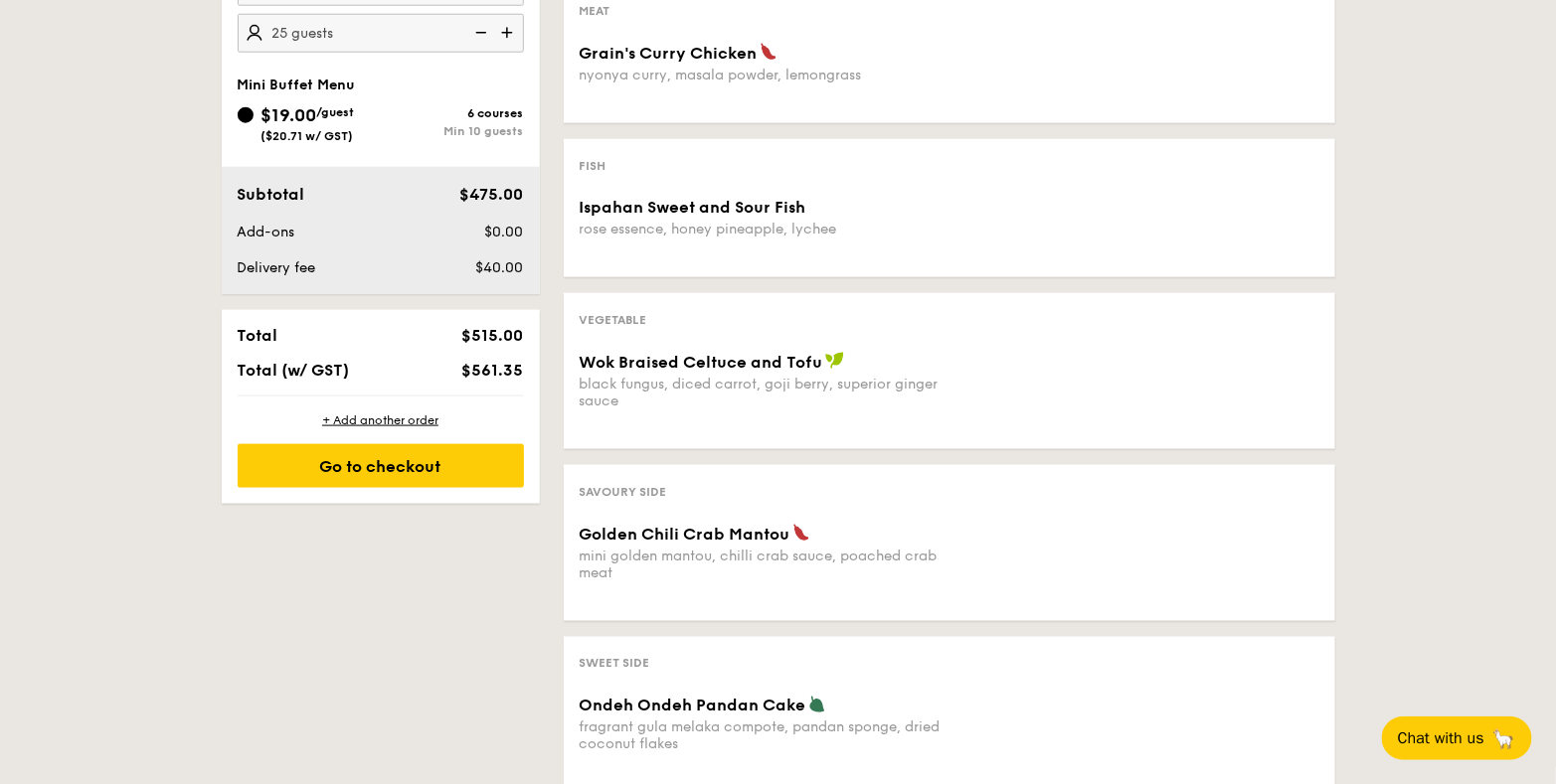 scroll, scrollTop: 784, scrollLeft: 0, axis: vertical 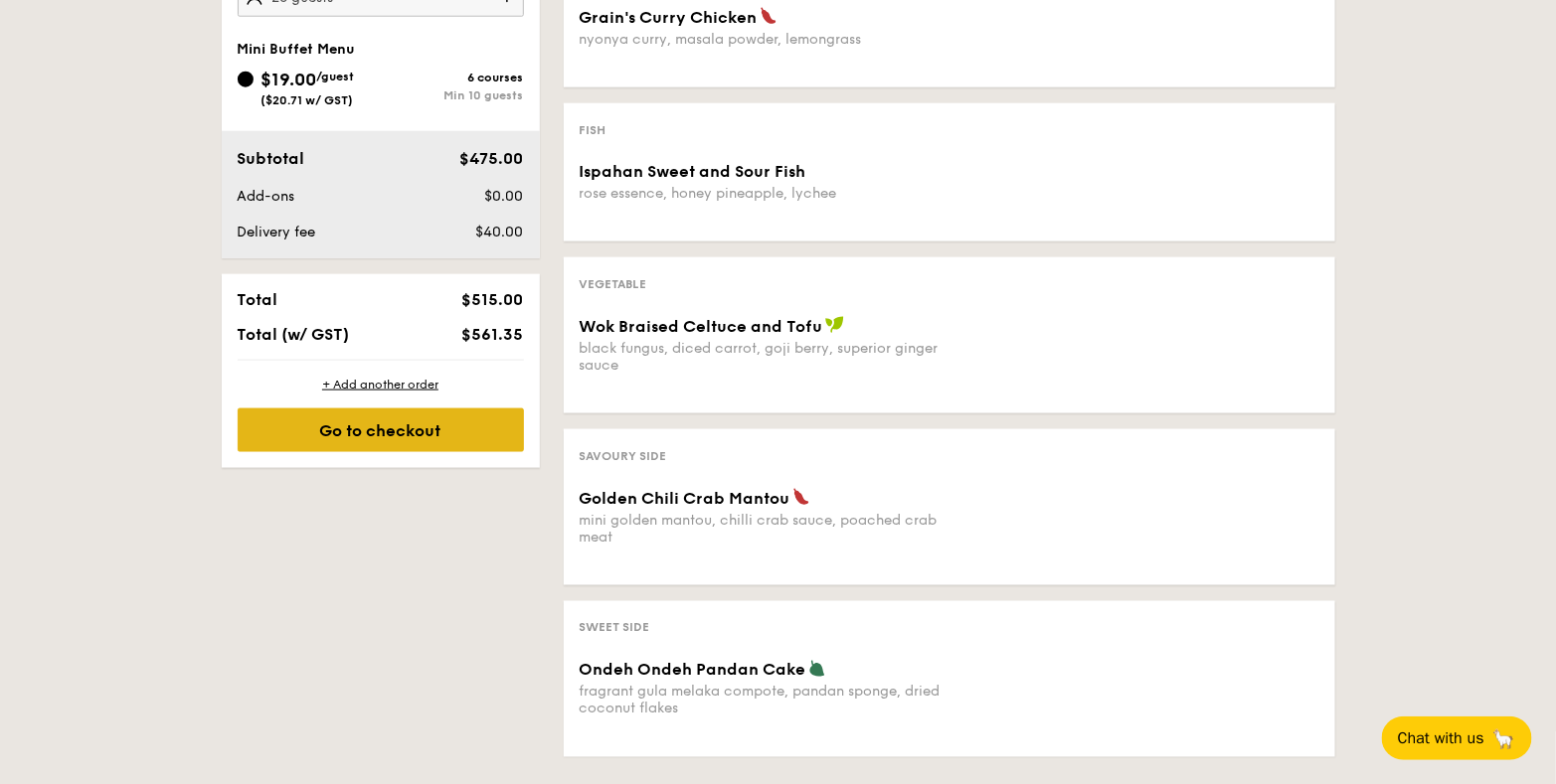 click on "Go to checkout" at bounding box center (381, 430) 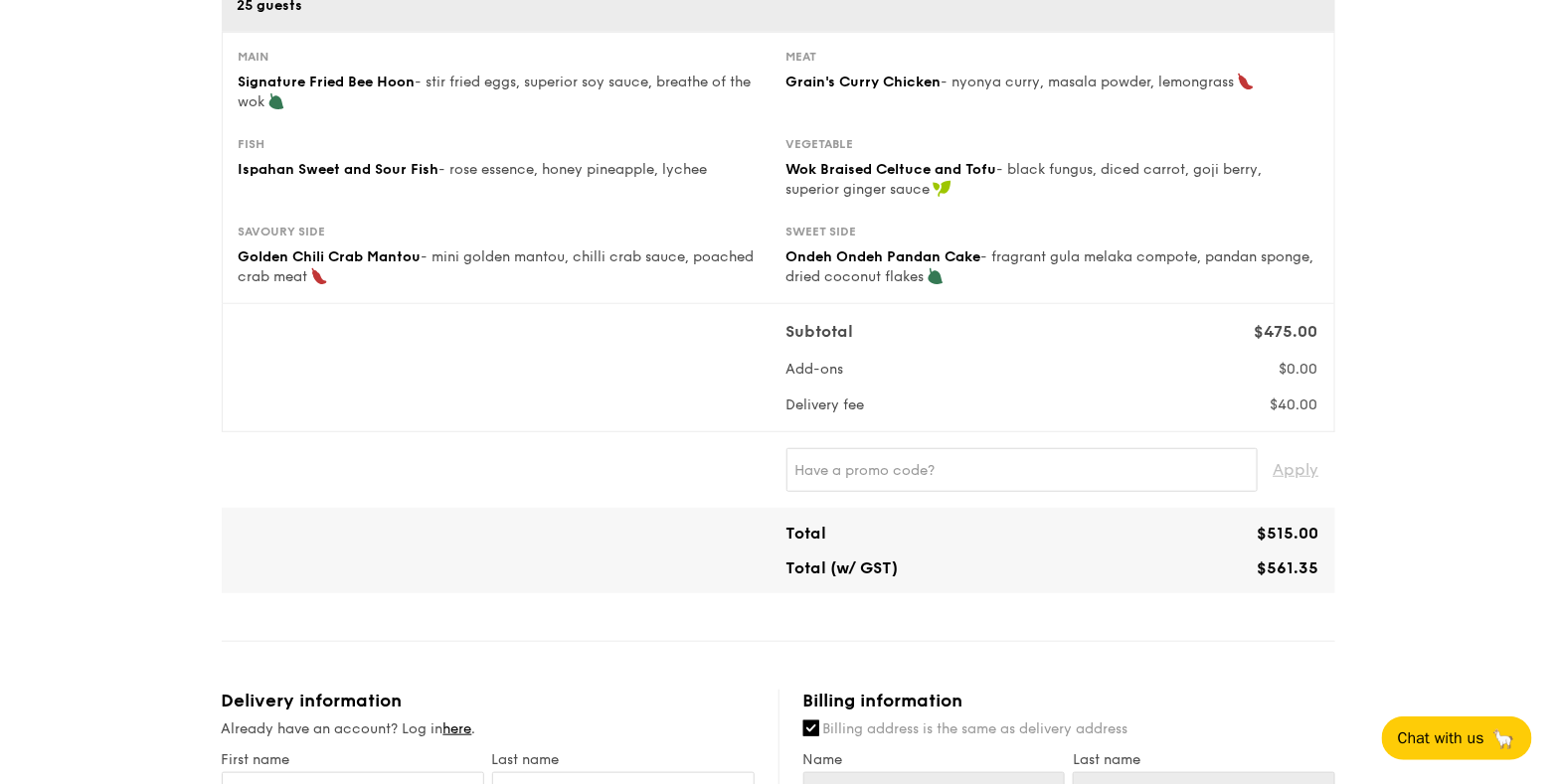 scroll, scrollTop: 640, scrollLeft: 0, axis: vertical 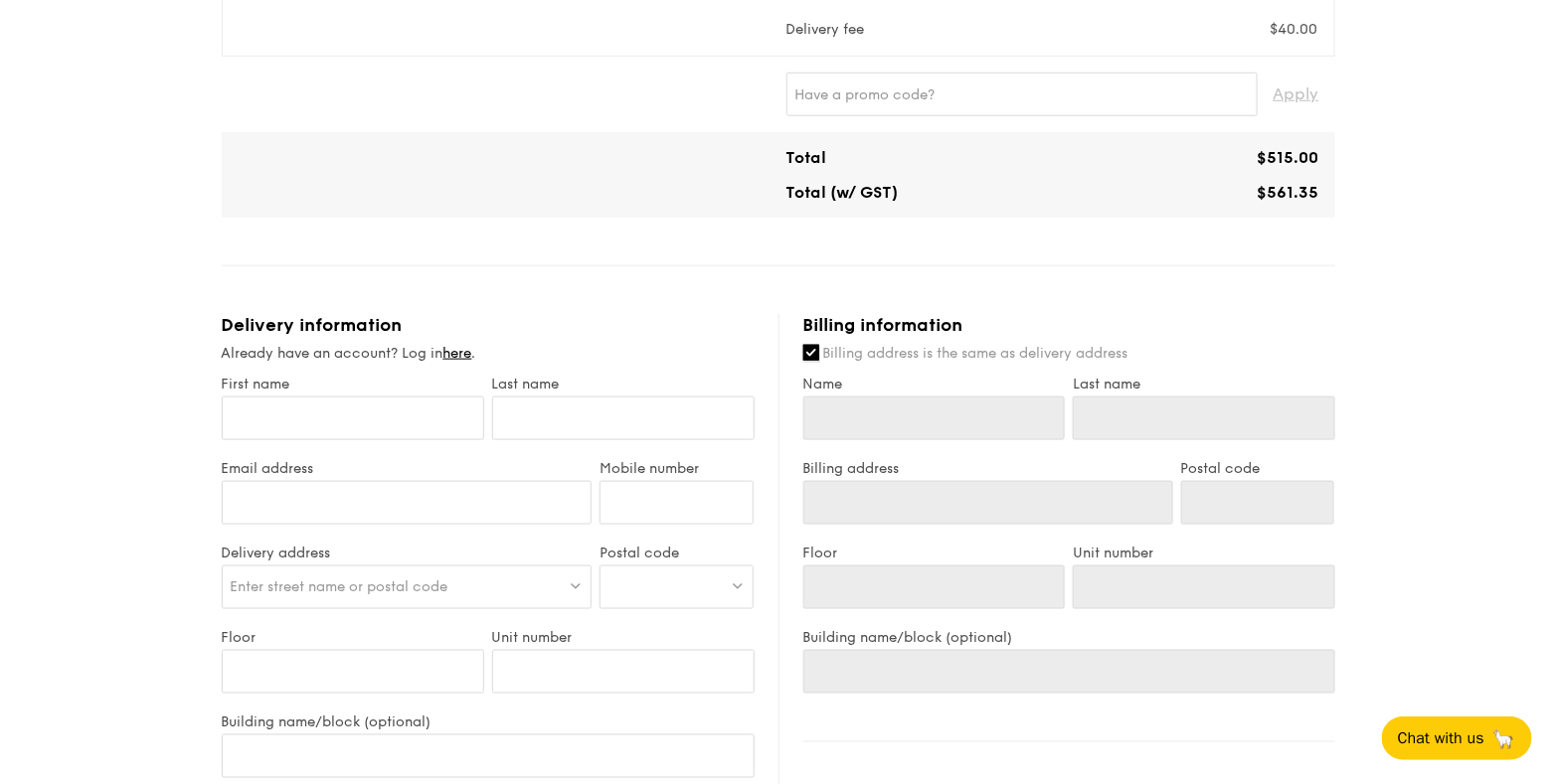click on "Billing address is the same as delivery address" at bounding box center [811, 353] 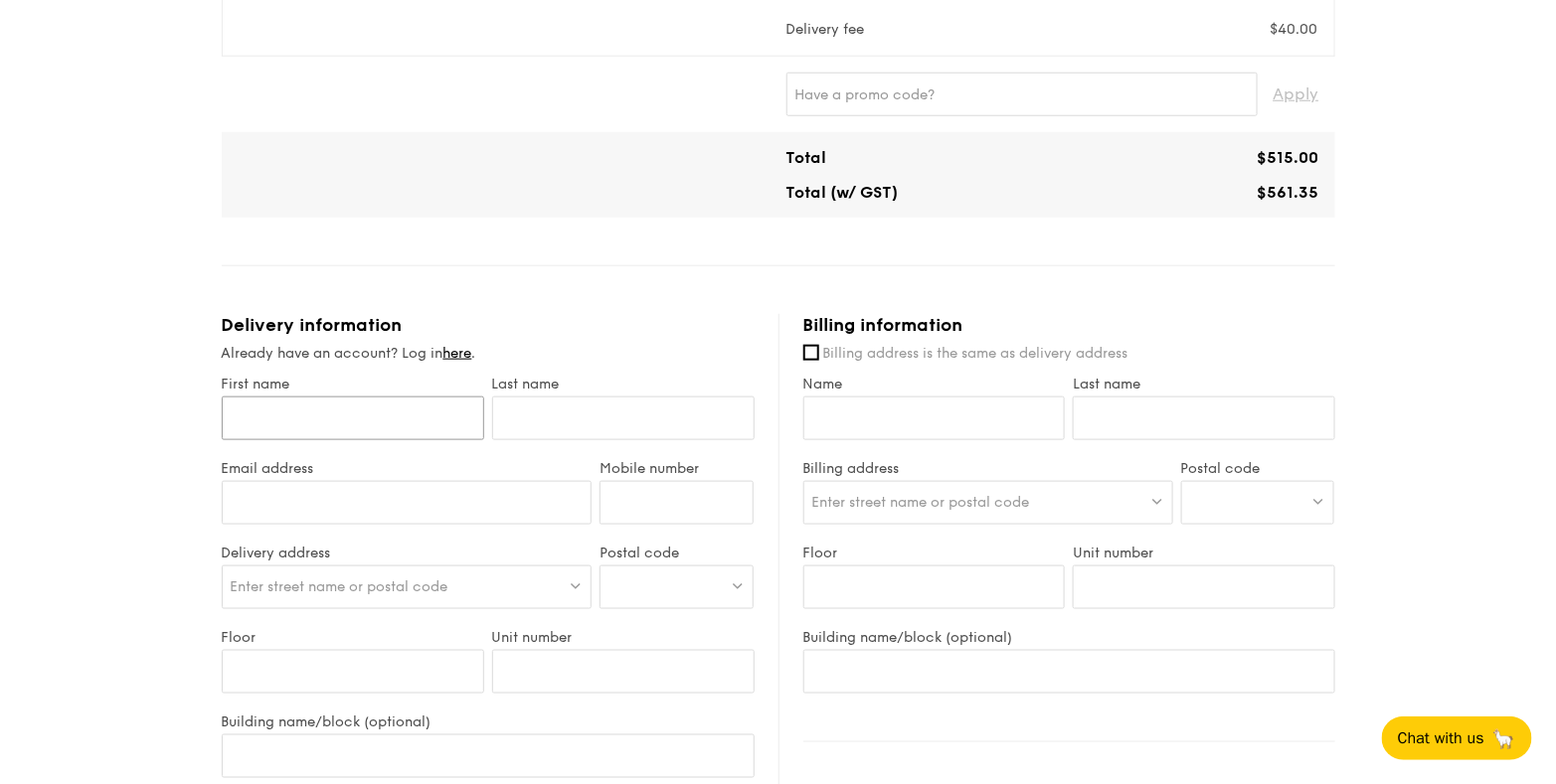 click on "First name" at bounding box center [353, 418] 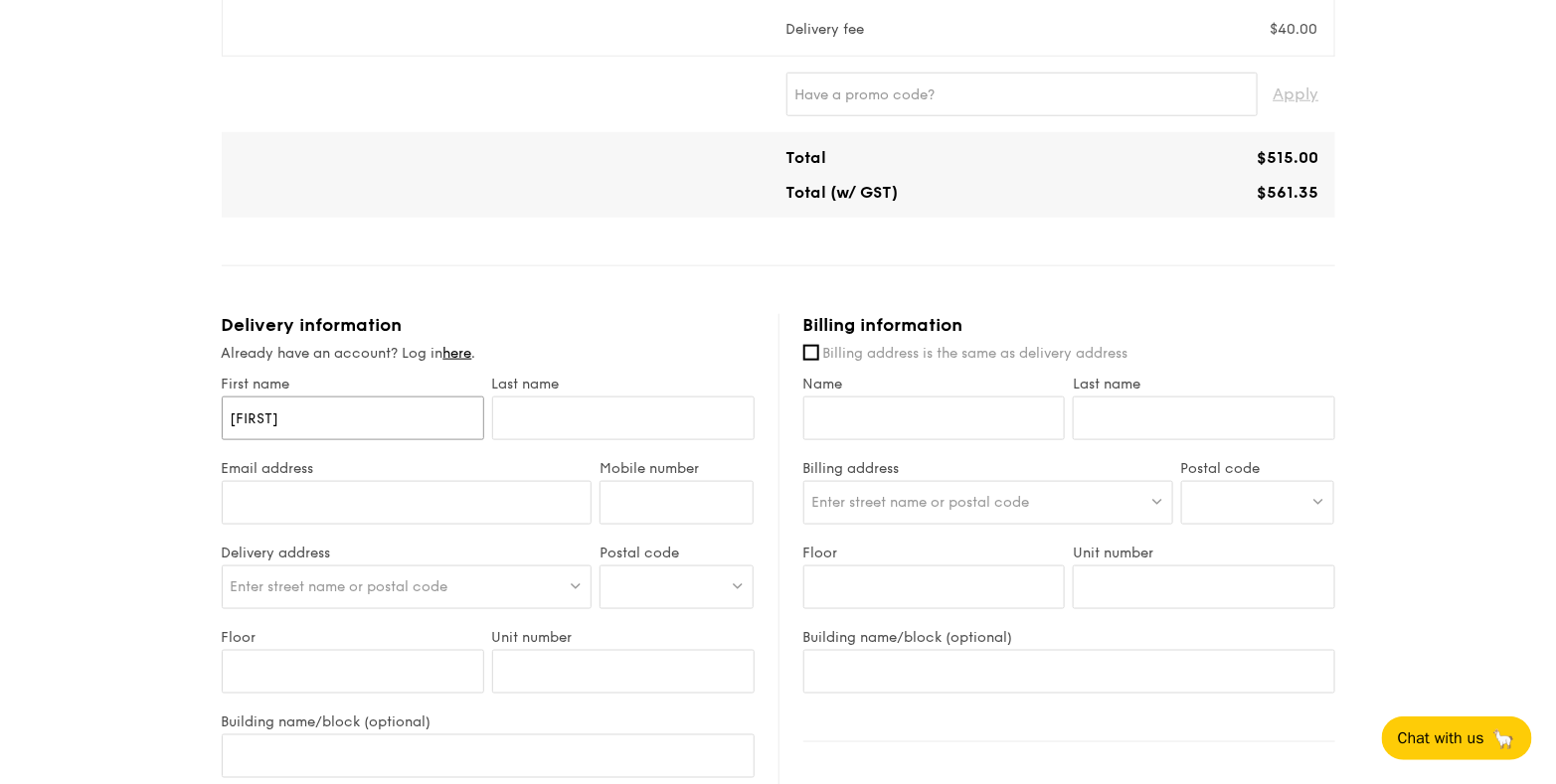 type on "[FIRST]" 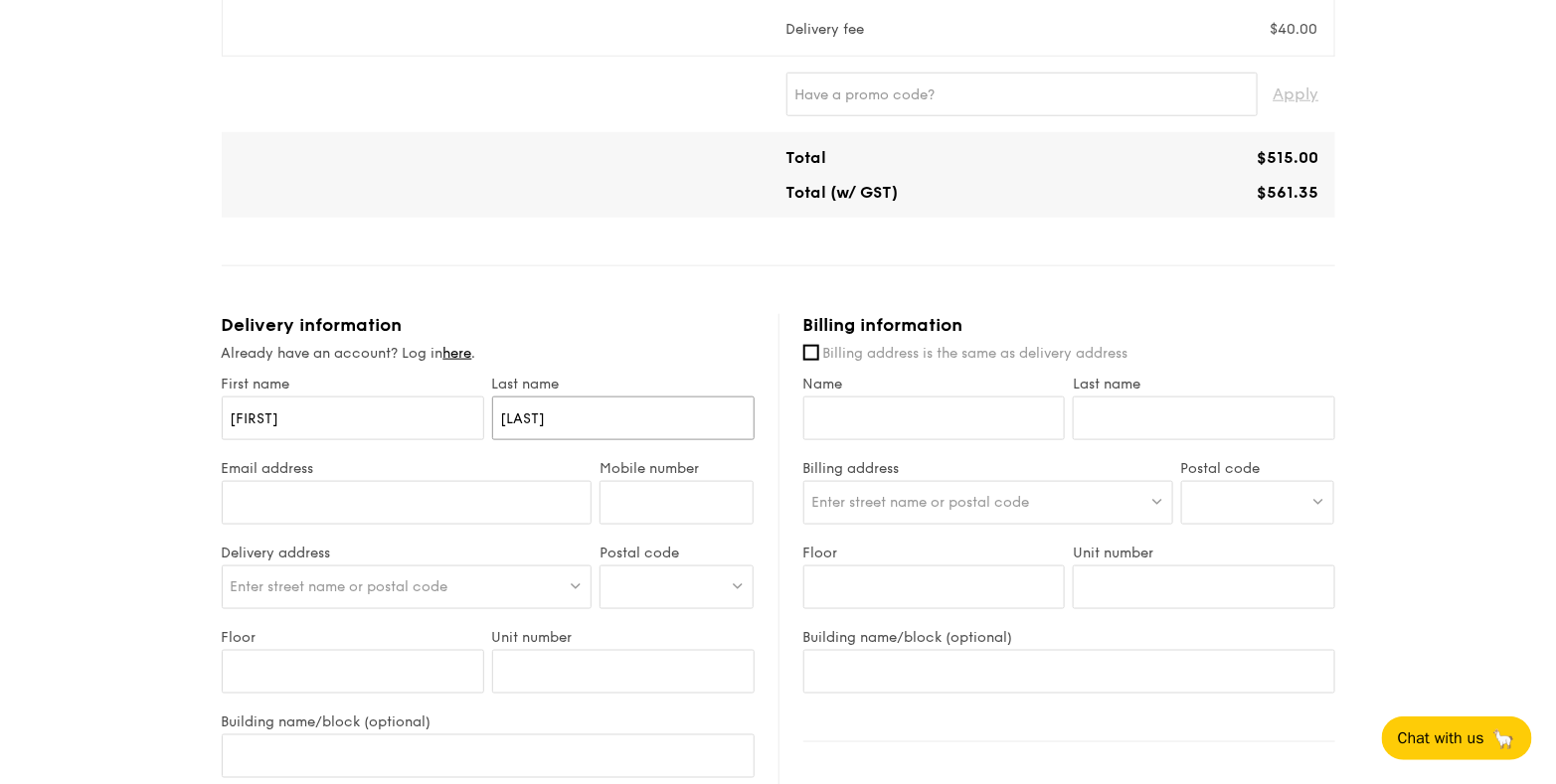 type on "[LAST]" 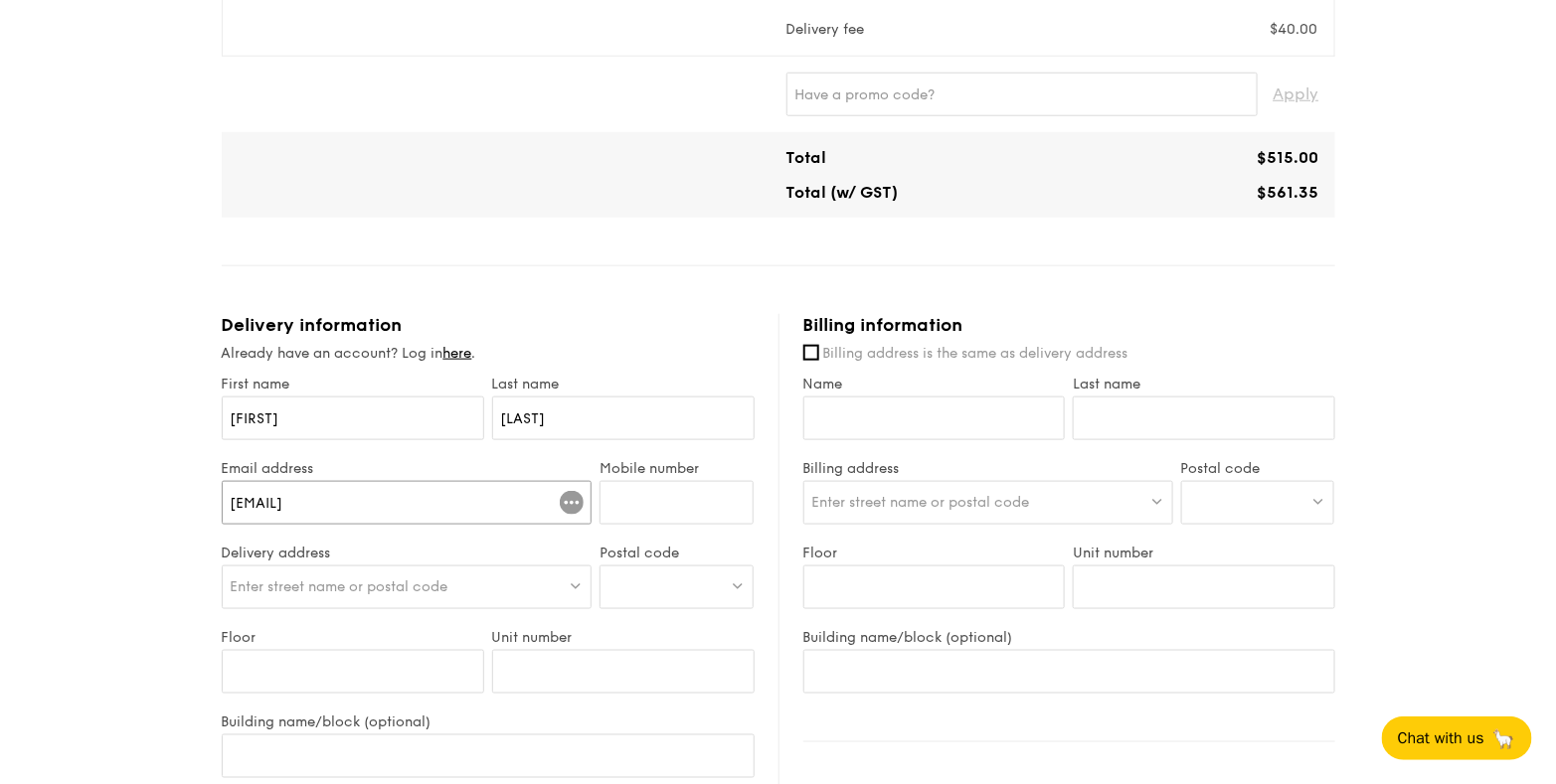type on "[EMAIL]" 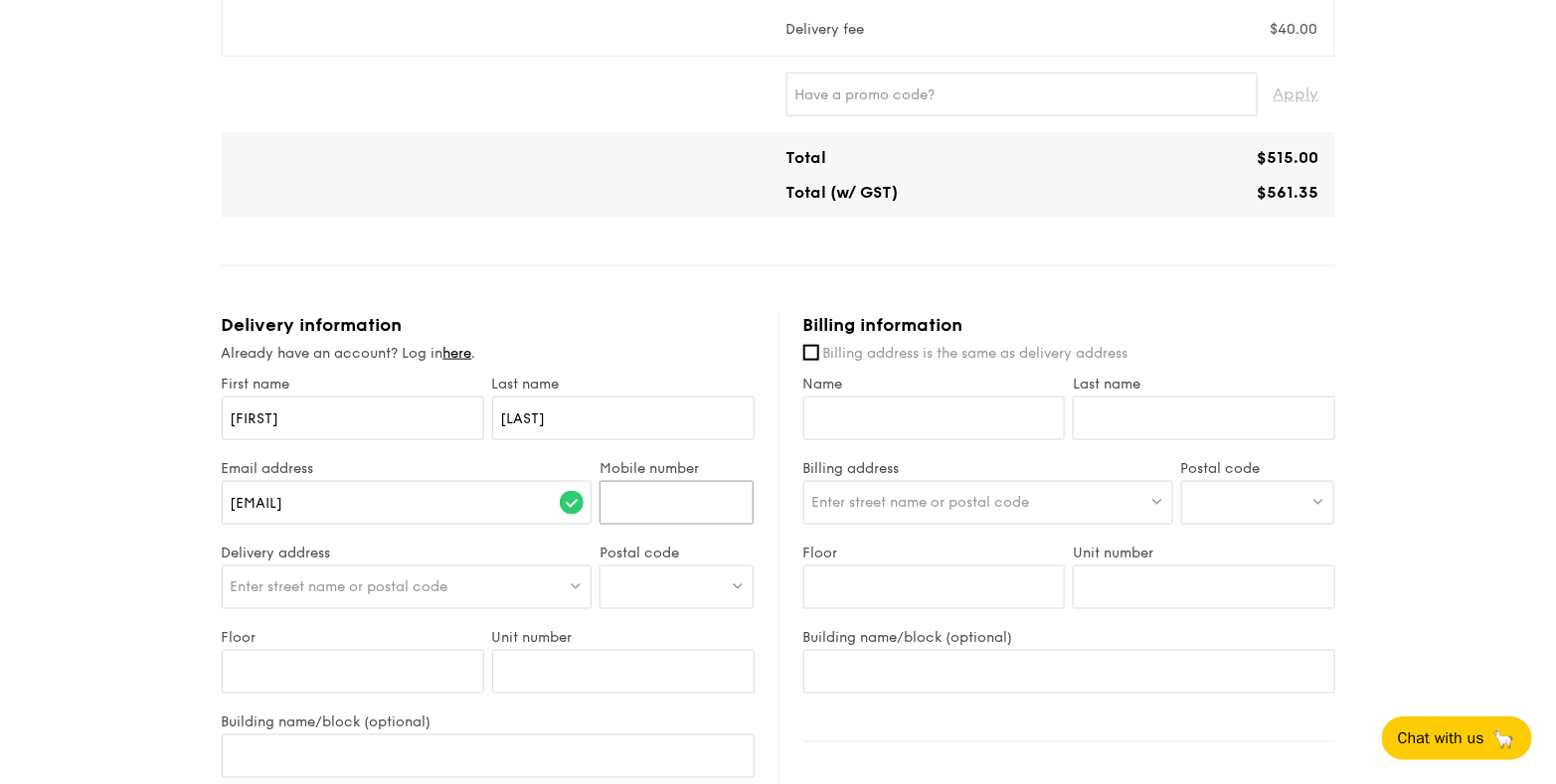 type on "[PHONE]" 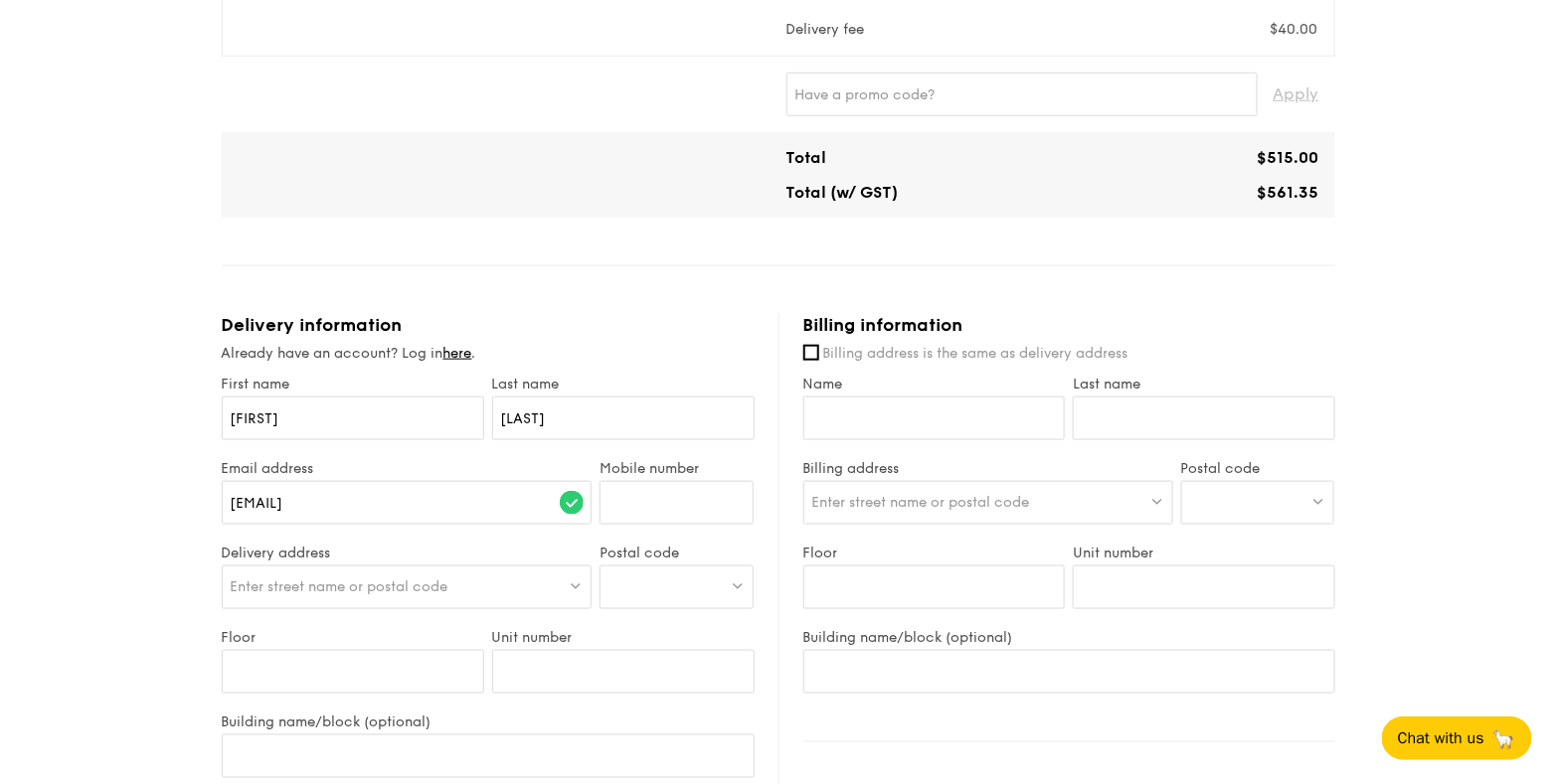 click on "Enter street name or postal code" at bounding box center [407, 587] 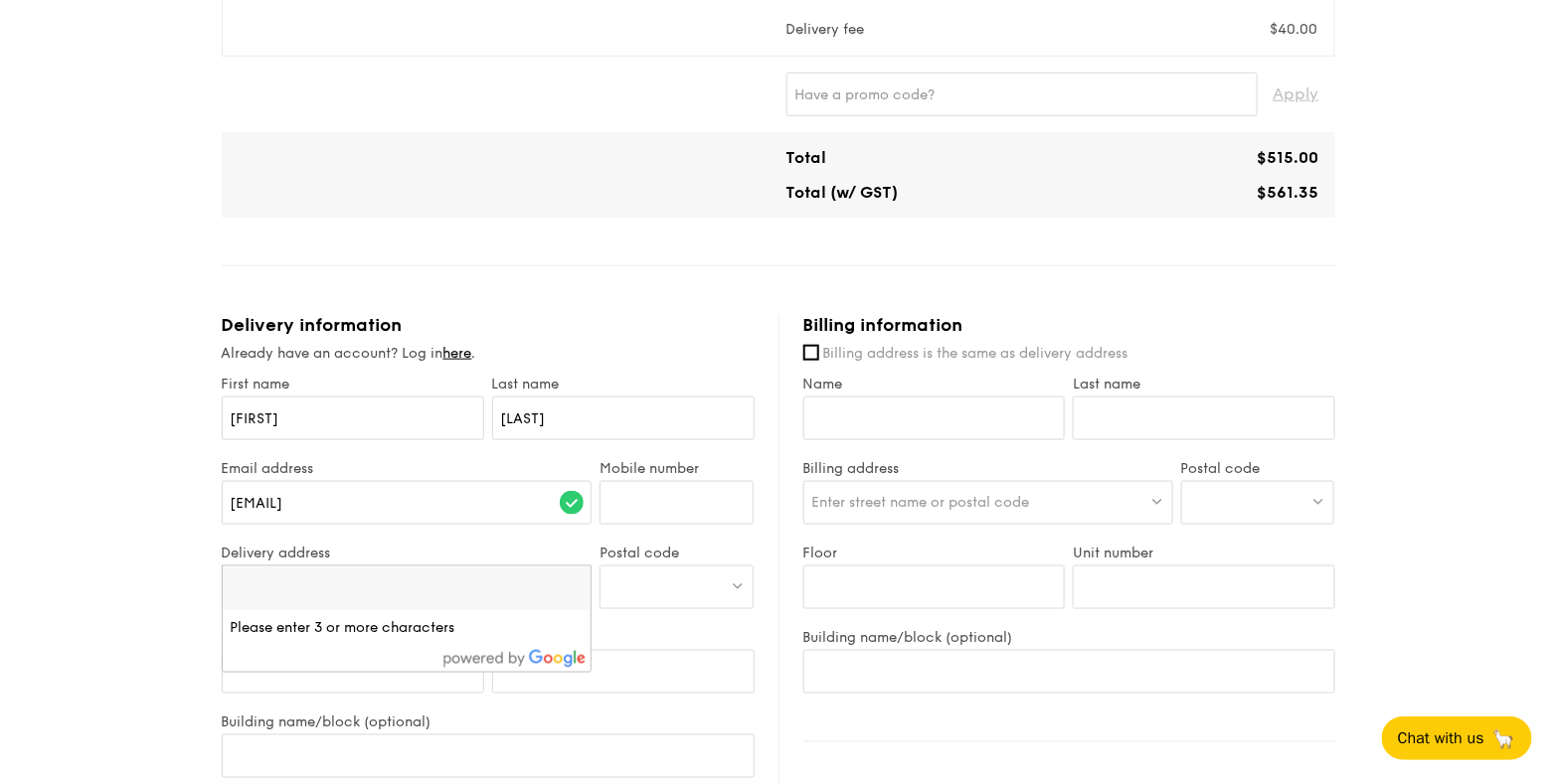 click on "Select menu
Select items
Check out
Mini Buffet Menu
$19
($20.71 w/ GST)
25 guests
Serving time:
[DATE],
[TIME]
Main
Signature Fried Bee Hoon - stir fried eggs, superior soy sauce, breathe of the wok
Meat
Grain's Curry Chicken - nyonya curry, masala powder, lemongrass
Fish
Ispahan Sweet and Sour Fish - rose essence, honey pineapple, lychee
Vegetable
Wok Braised Celtuce and Tofu - black fungus, diced carrot, goji berry, superior ginger sauce
Savoury Side
Golden Chili Crab Mantou - mini golden mantou, chilli crab sauce, poached crab meat
Sweet Side
Ondeh Ondeh Pandan Cake - fragrant gula melaka compote, pandan sponge, dried coconut flakes
Subtotal
$475.00
Total" at bounding box center (778, 364) 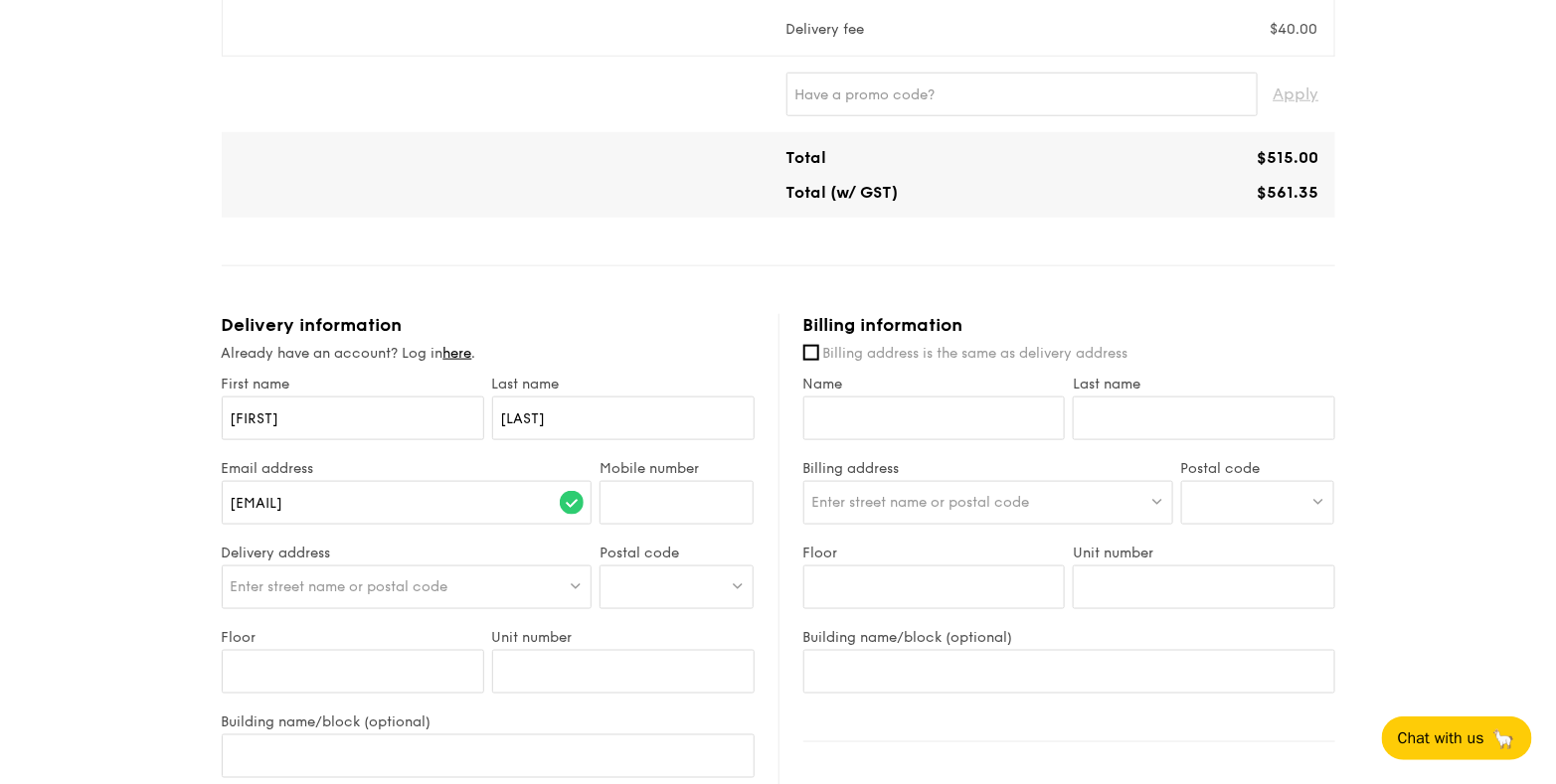click at bounding box center [676, 587] 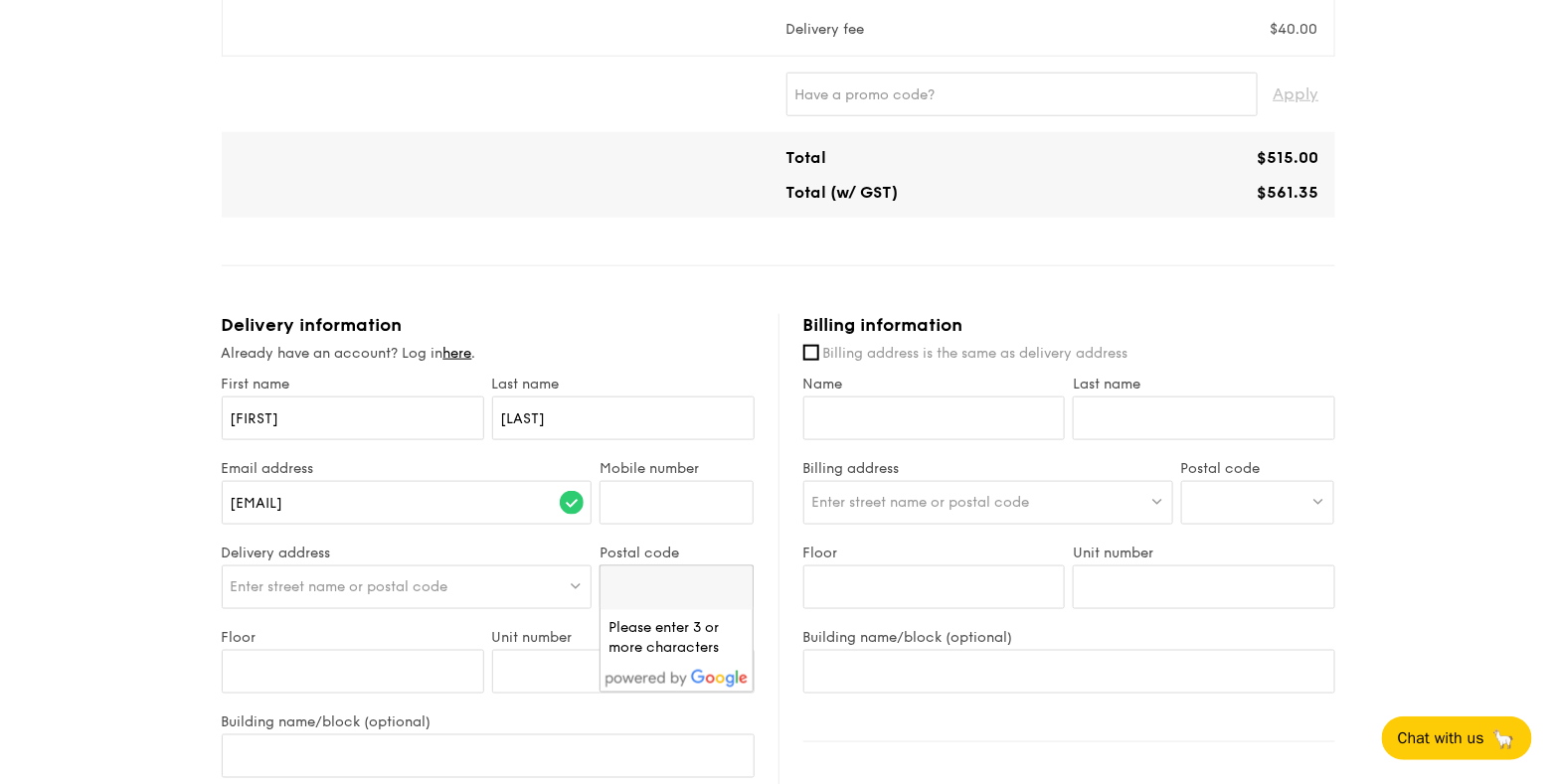 click on "Enter street name or postal code" at bounding box center (339, 586) 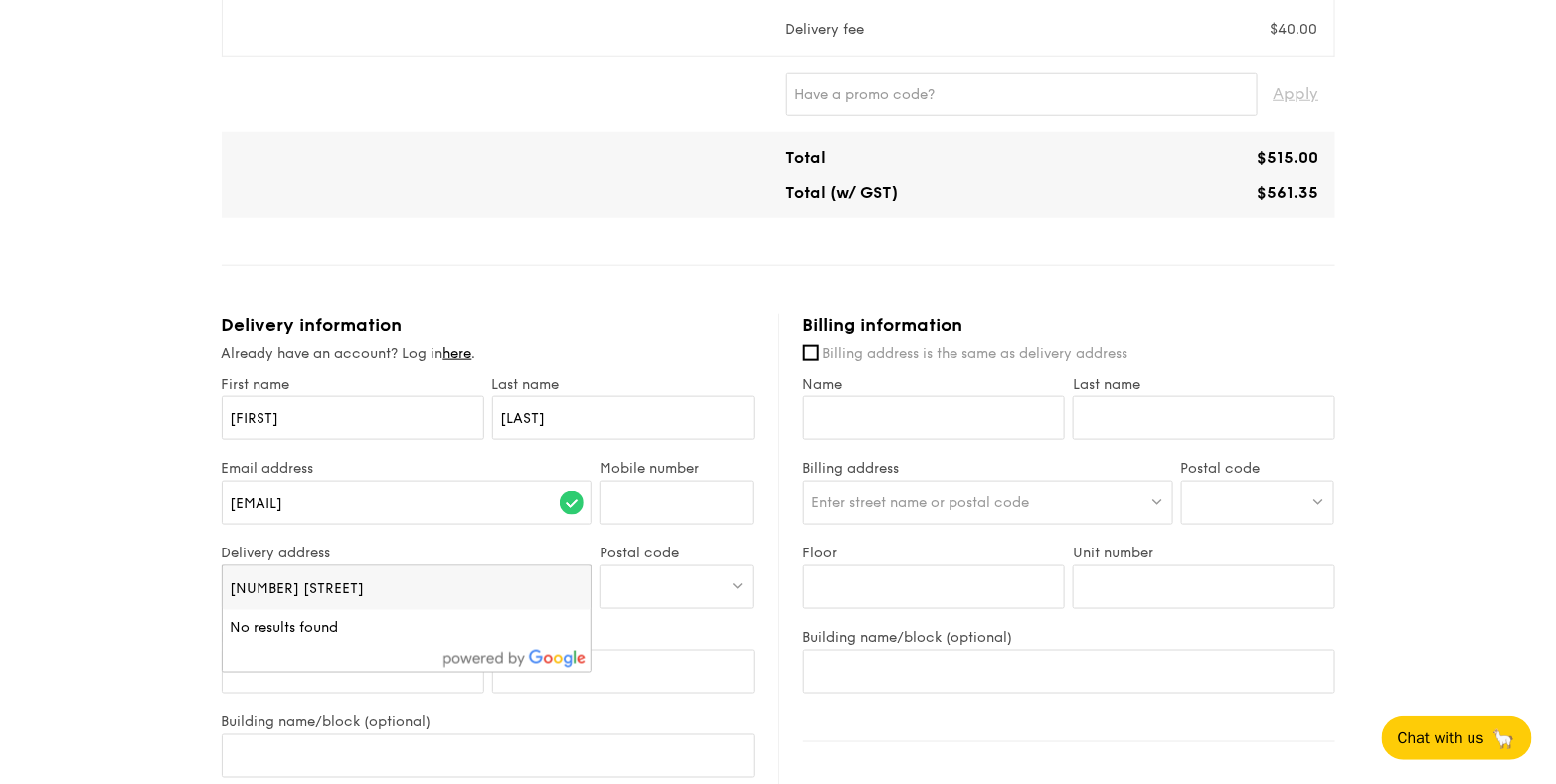 click on "[NUMBER] [STREET]" at bounding box center [407, 588] 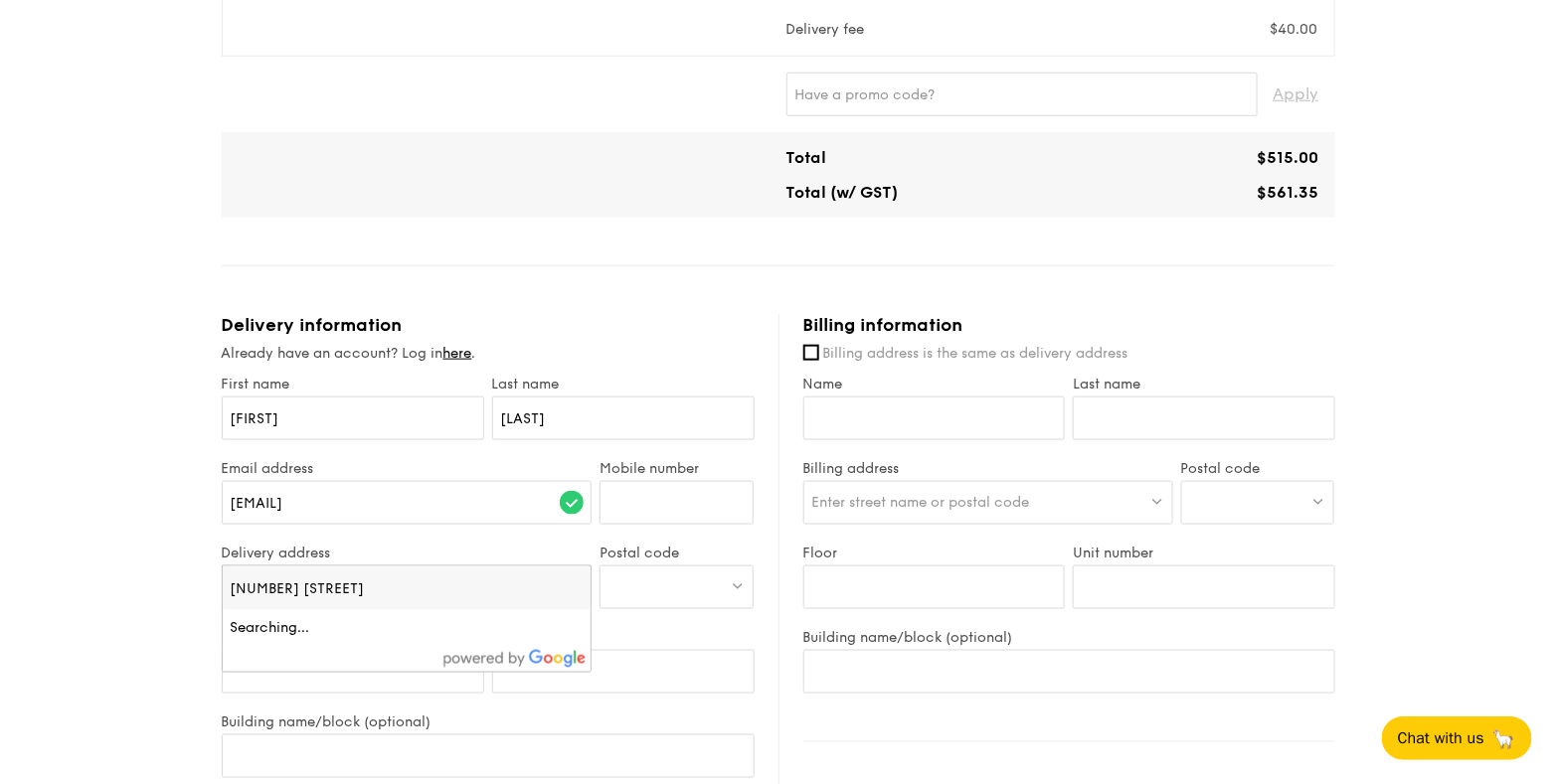 type on "[NUMBER] [STREET]" 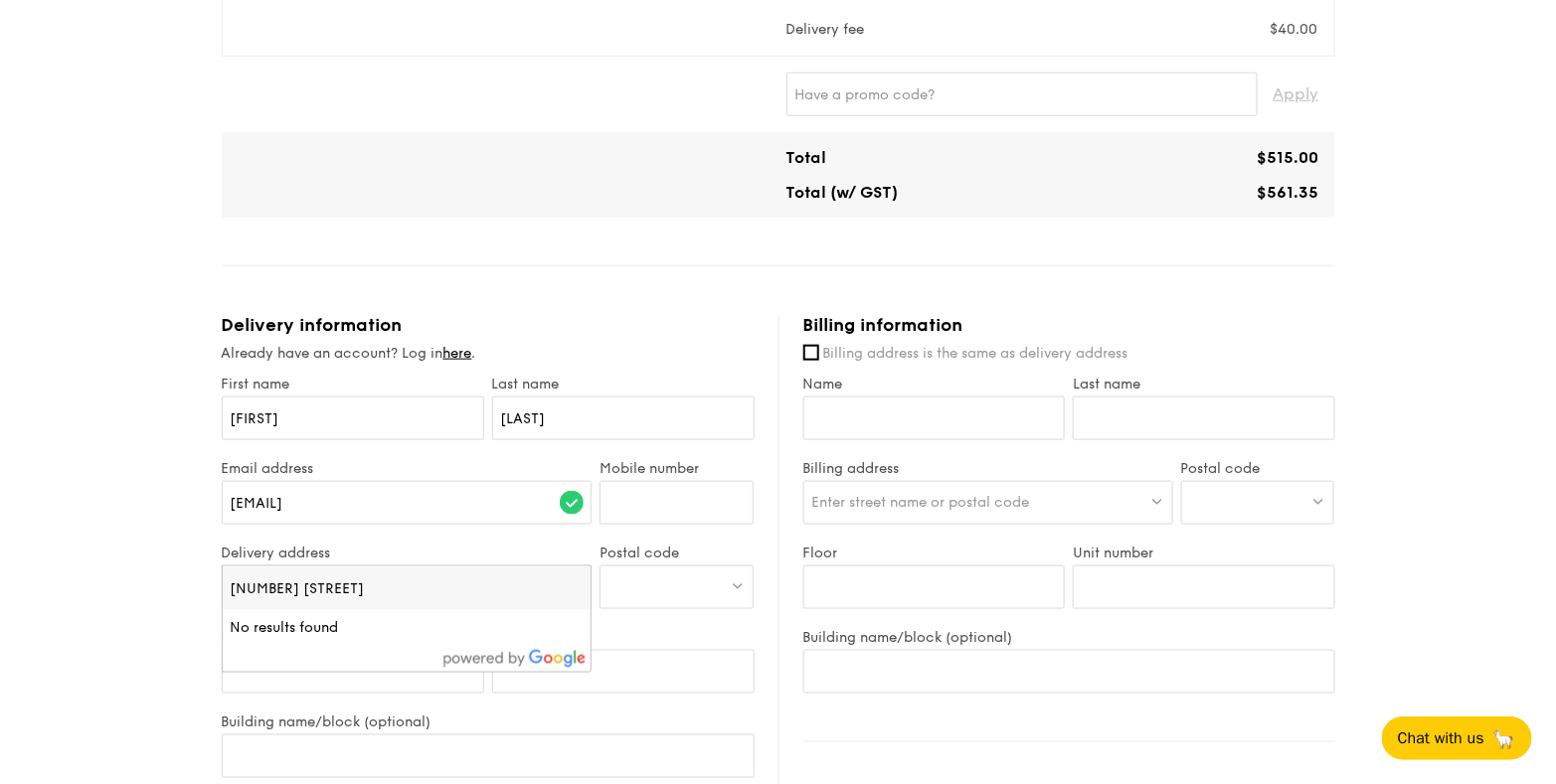click on "[NUMBER] [STREET]" at bounding box center (407, 588) 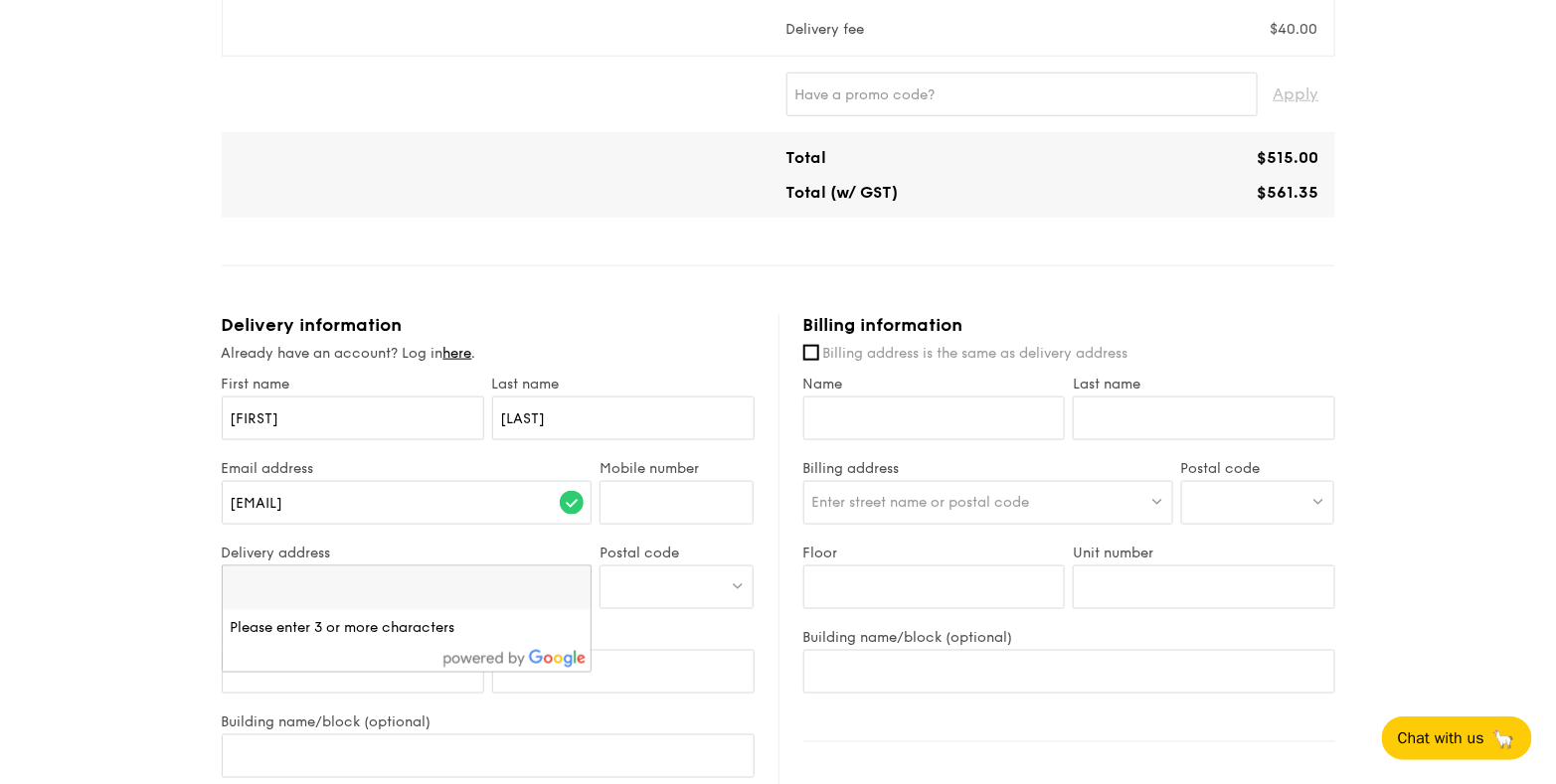 click on "Select menu
Select items
Check out
Mini Buffet Menu
$19
($20.71 w/ GST)
25 guests
Serving time:
[DATE],
[TIME]
Main
Signature Fried Bee Hoon - stir fried eggs, superior soy sauce, breathe of the wok
Meat
Grain's Curry Chicken - nyonya curry, masala powder, lemongrass
Fish
Ispahan Sweet and Sour Fish - rose essence, honey pineapple, lychee
Vegetable
Wok Braised Celtuce and Tofu - black fungus, diced carrot, goji berry, superior ginger sauce
Savoury Side
Golden Chili Crab Mantou - mini golden mantou, chilli crab sauce, poached crab meat
Sweet Side
Ondeh Ondeh Pandan Cake - fragrant gula melaka compote, pandan sponge, dried coconut flakes
Subtotal
$475.00
Total" at bounding box center [778, 364] 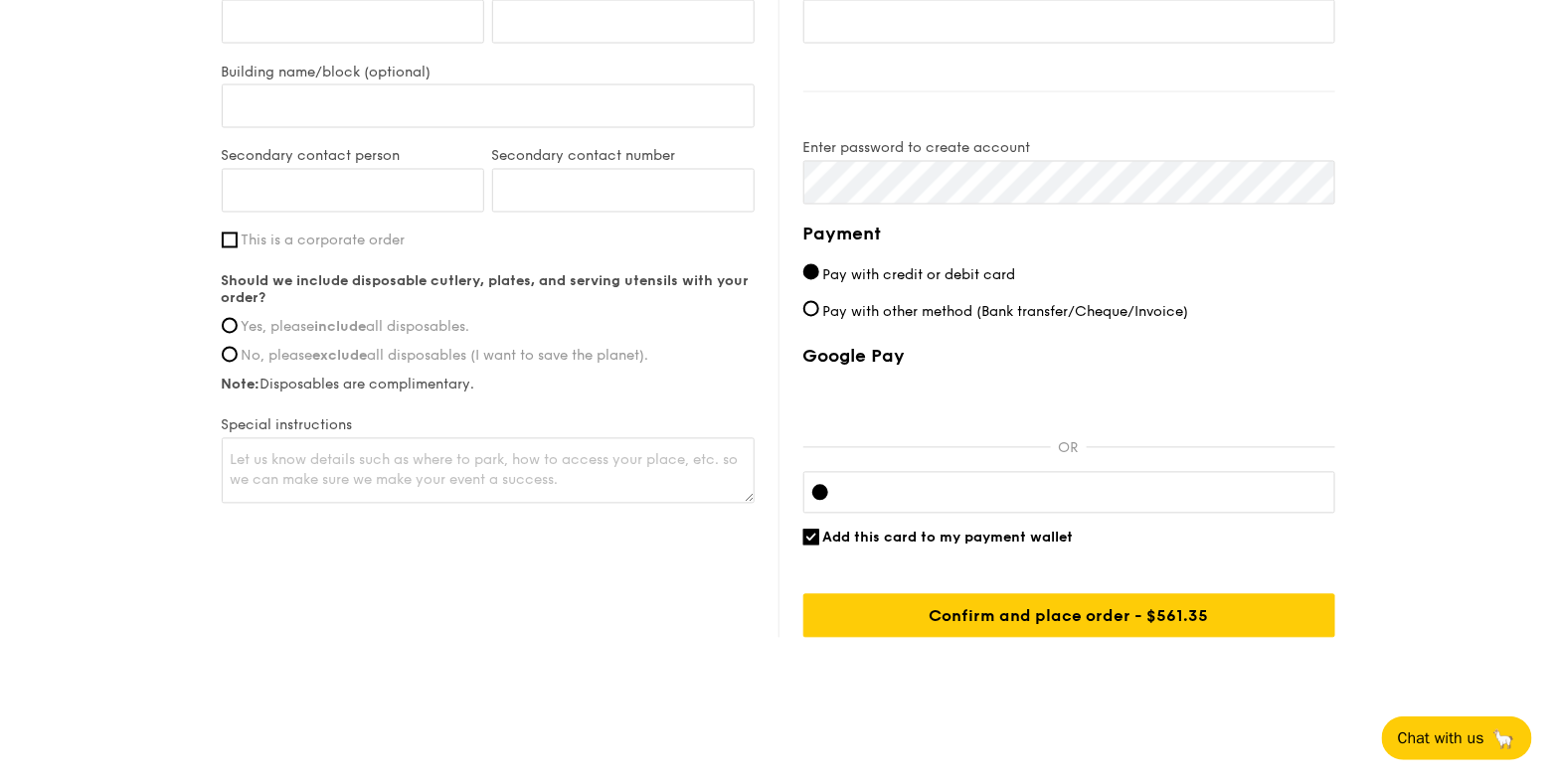 scroll, scrollTop: 1296, scrollLeft: 0, axis: vertical 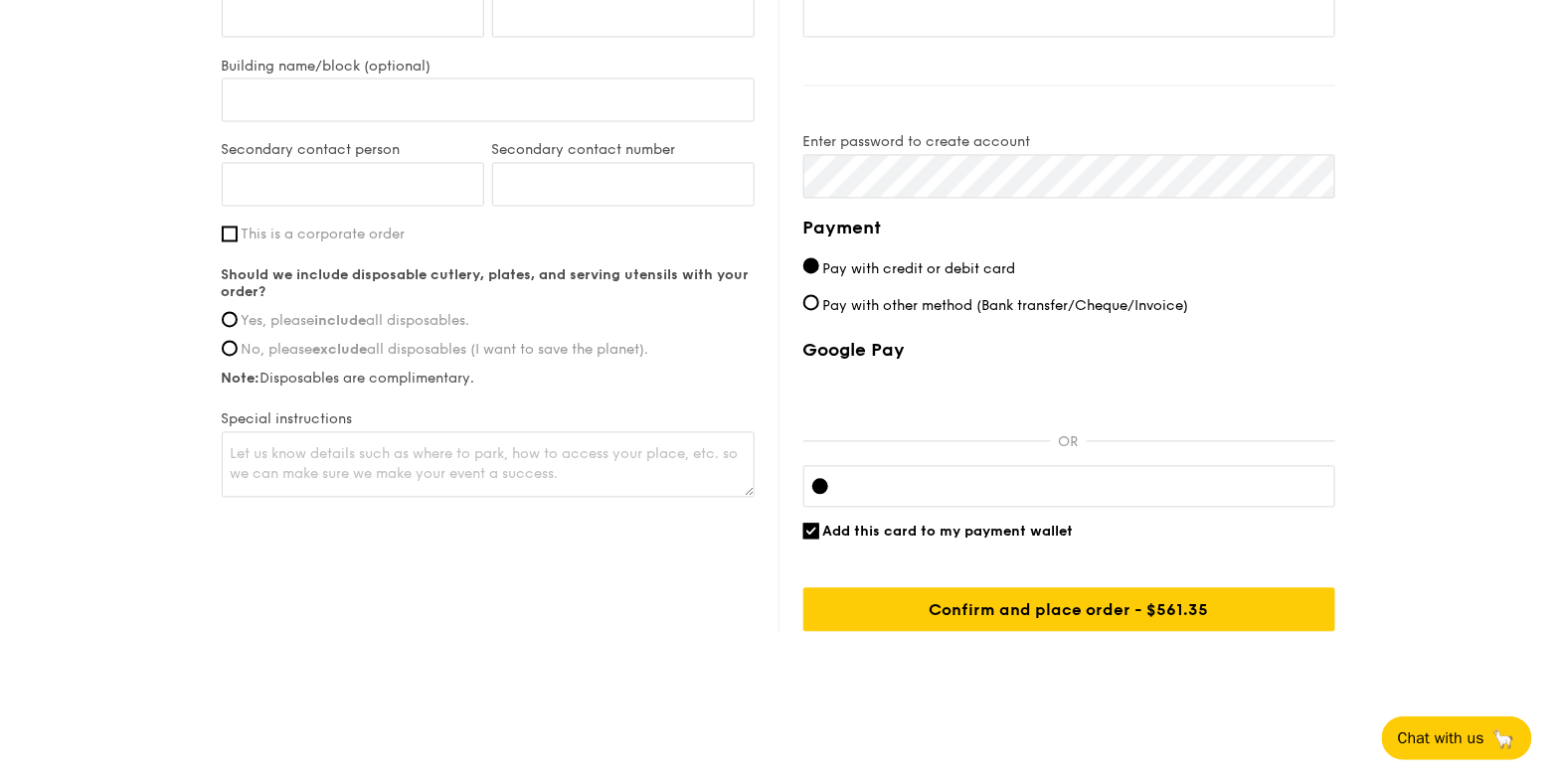 click on "Yes, please  include  all disposables." at bounding box center (488, 321) 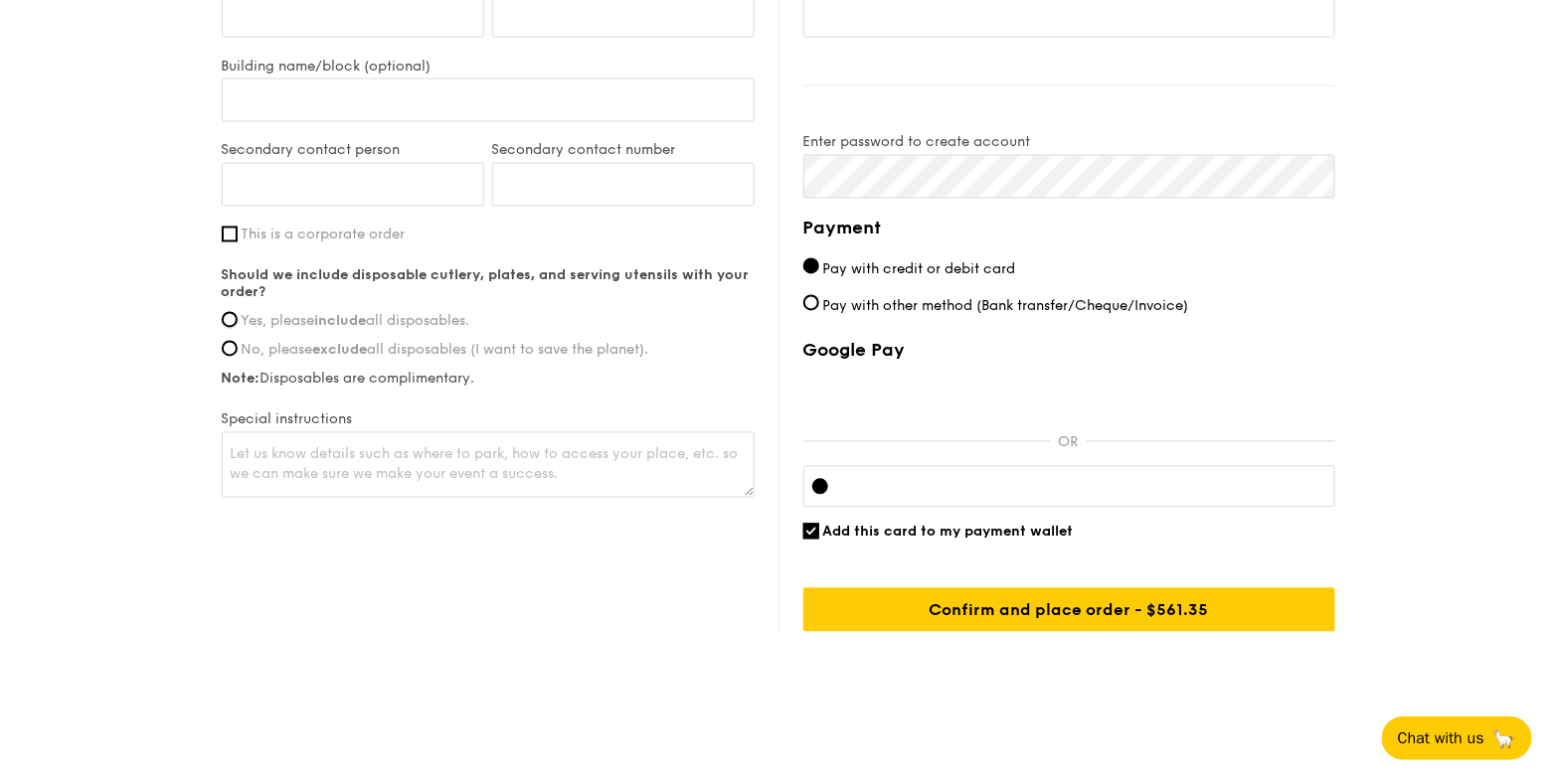 click on "Yes, please  include  all disposables." at bounding box center [230, 320] 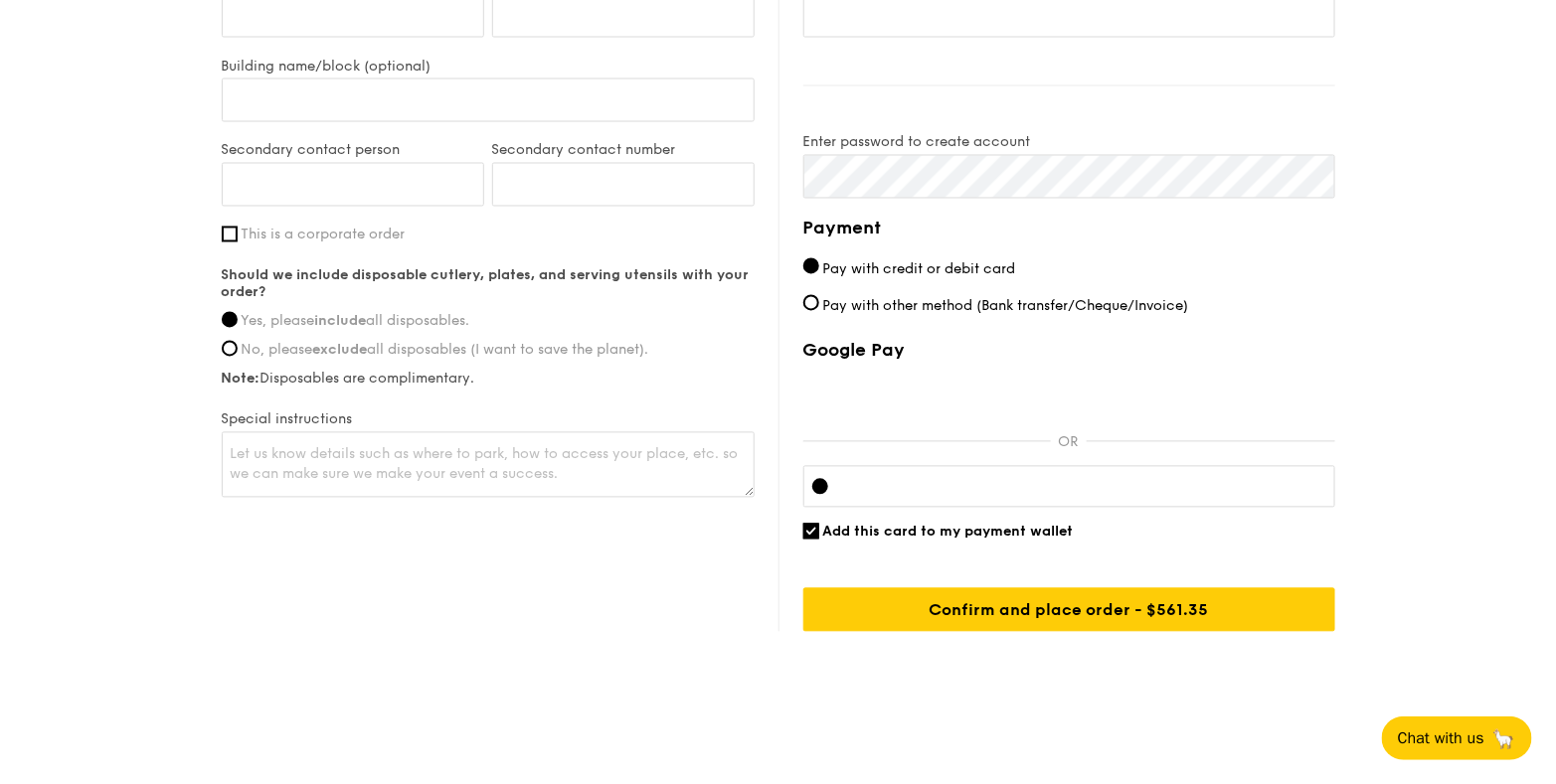click on "Add this card to my payment wallet" at bounding box center [1069, 532] 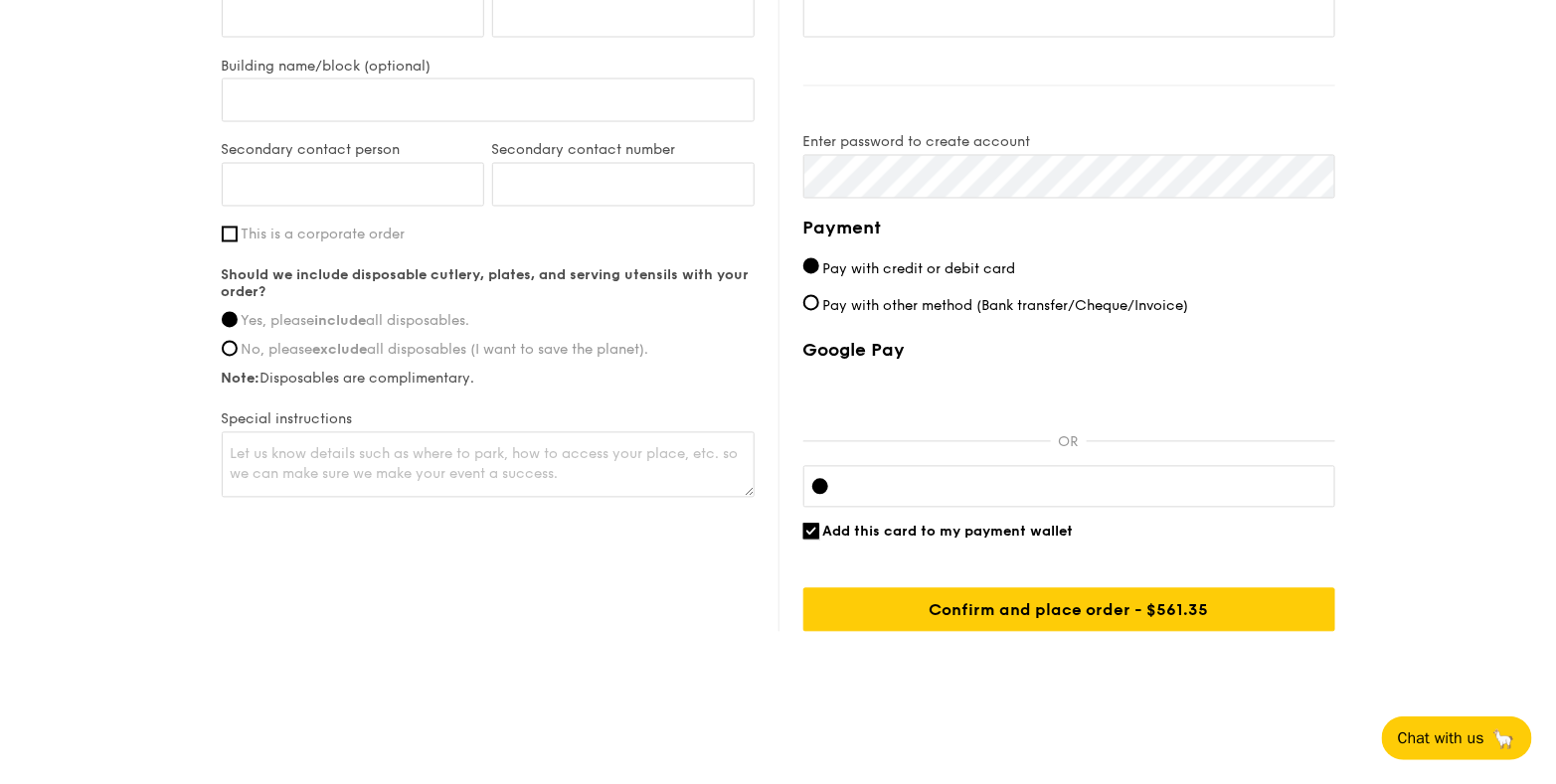 click on "Add this card to my payment wallet" at bounding box center (811, 532) 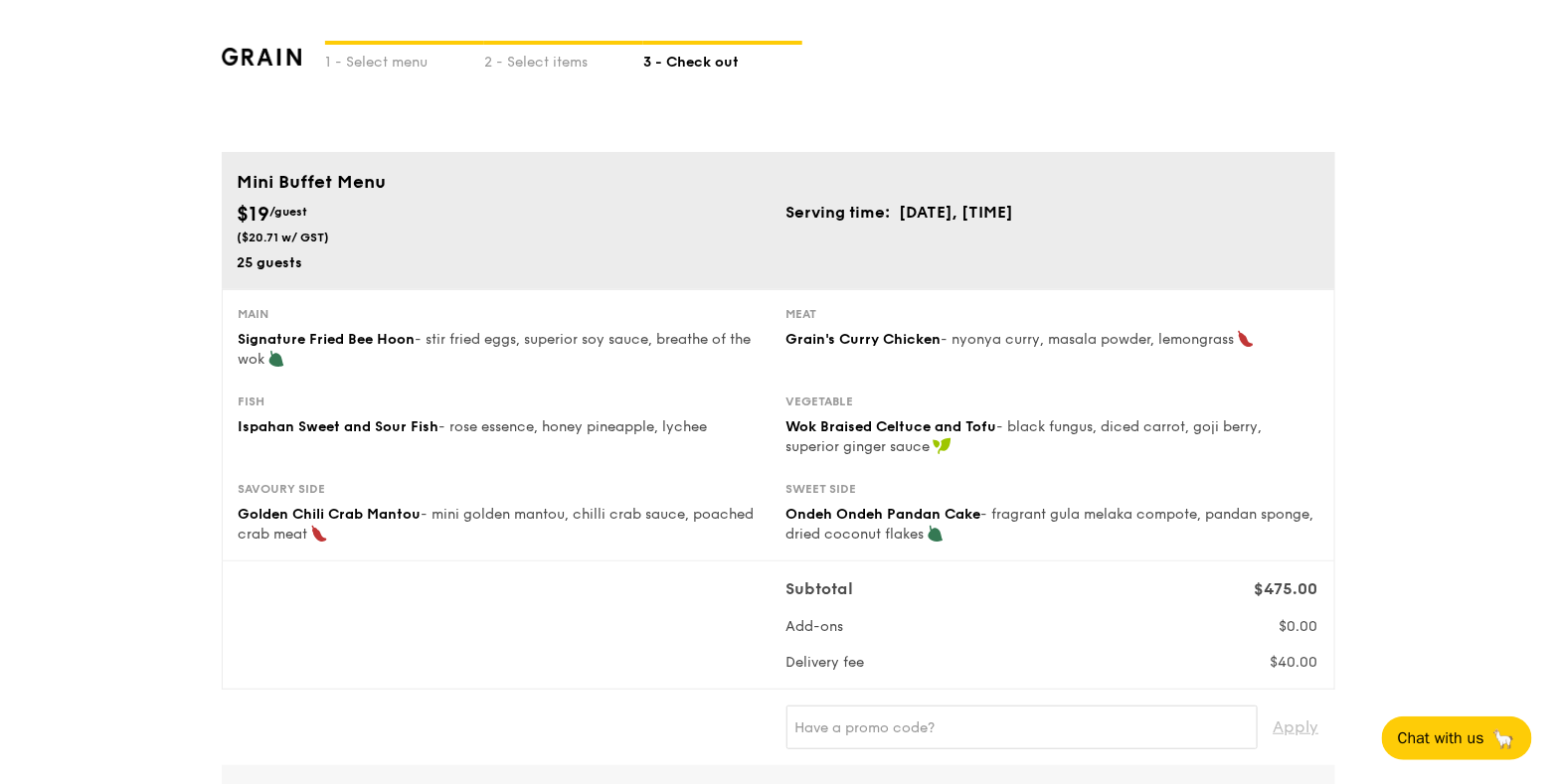 scroll, scrollTop: 0, scrollLeft: 0, axis: both 